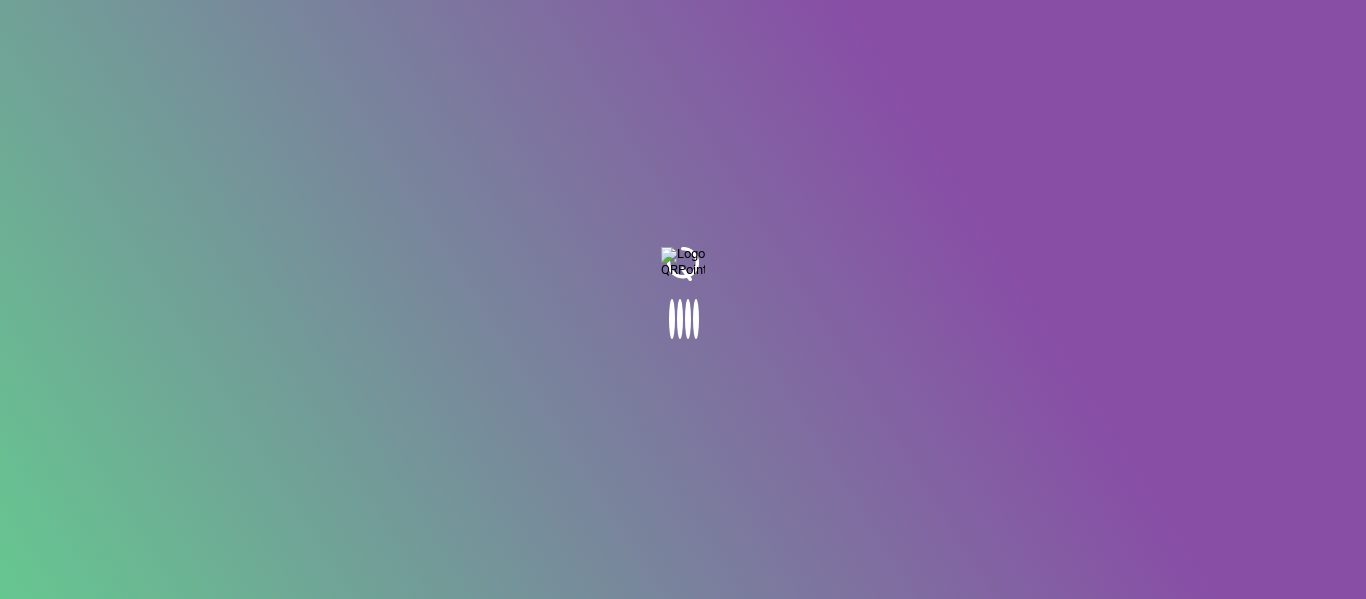 scroll, scrollTop: 0, scrollLeft: 0, axis: both 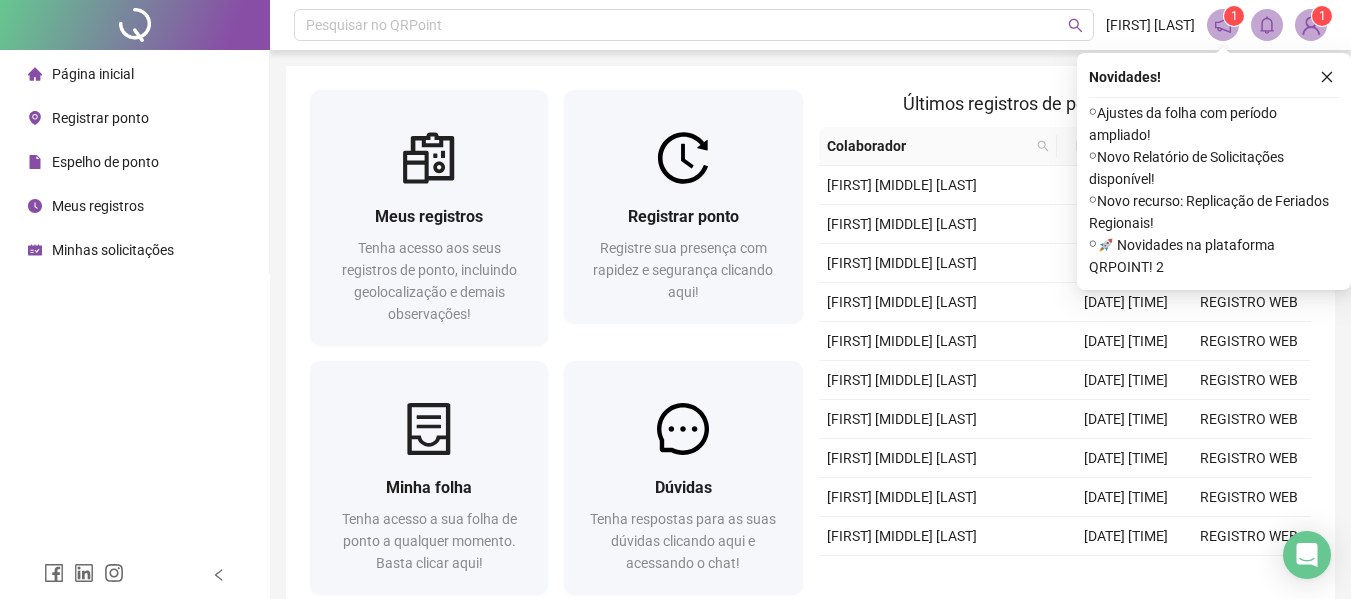 click on "Espelho de ponto" at bounding box center (105, 162) 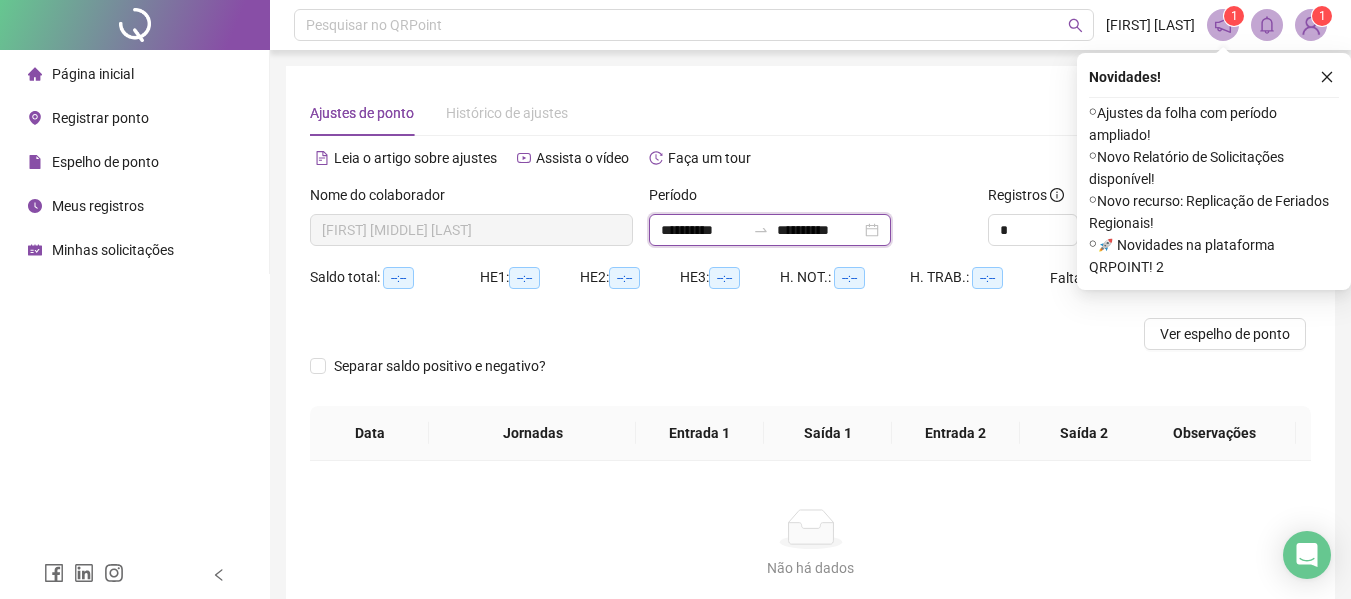click on "**********" at bounding box center (703, 230) 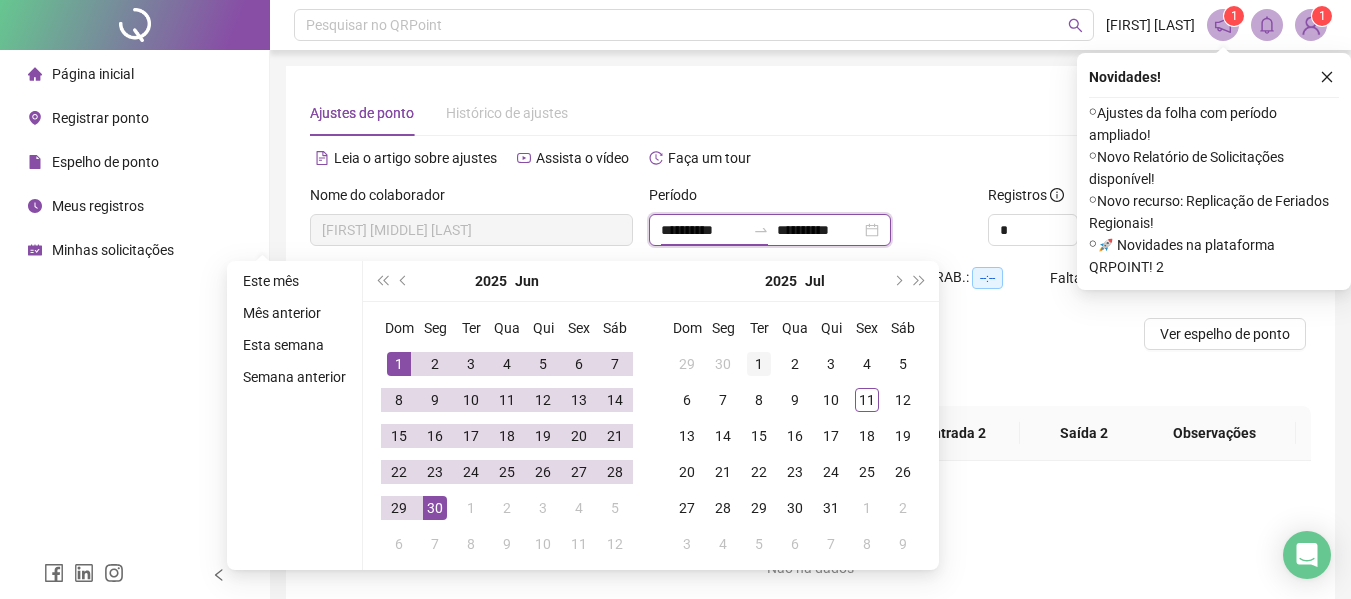 type on "**********" 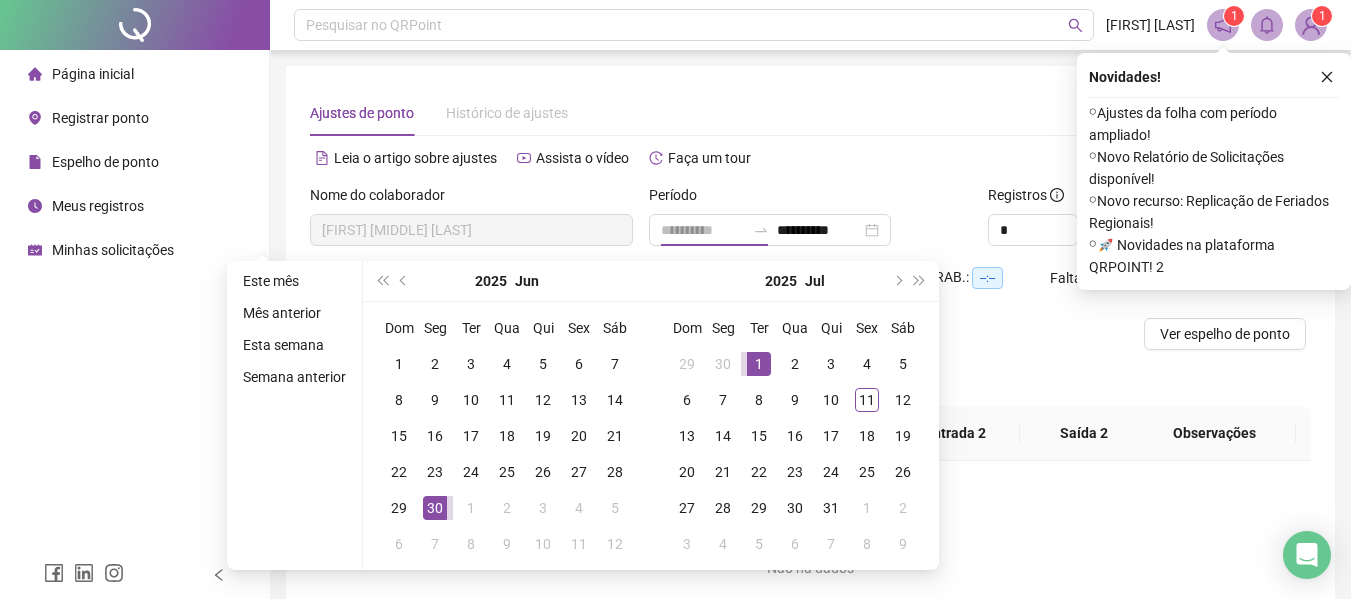 click on "1" at bounding box center (759, 364) 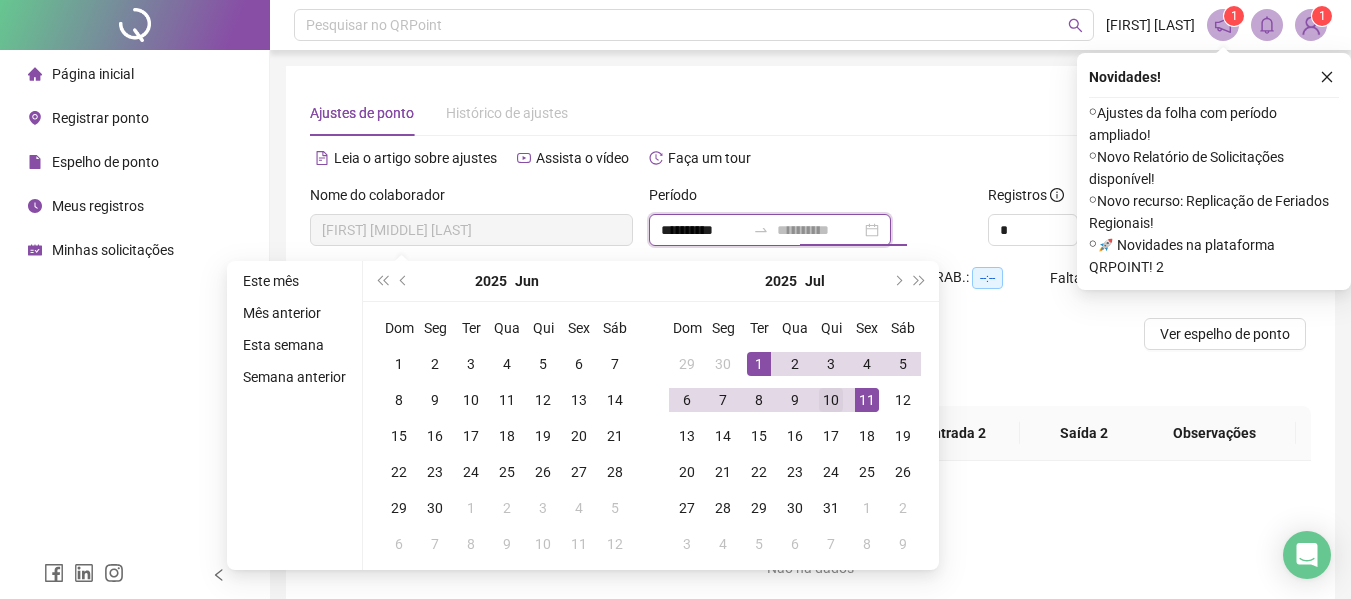 type on "**********" 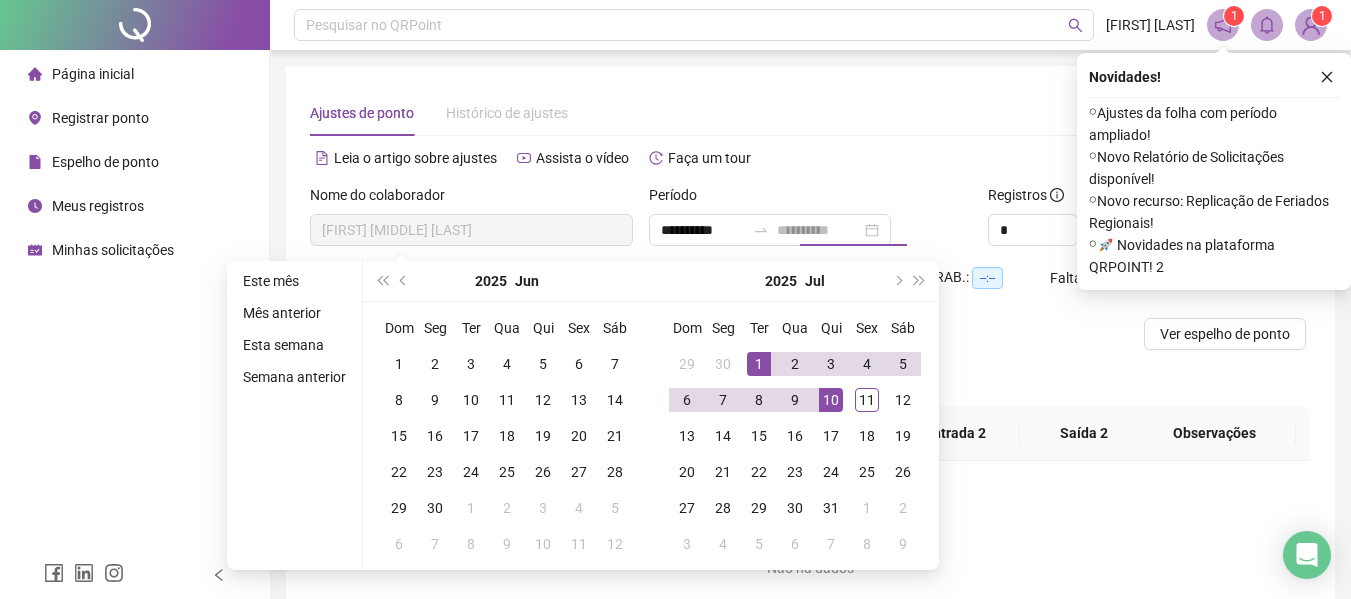 click on "10" at bounding box center (831, 400) 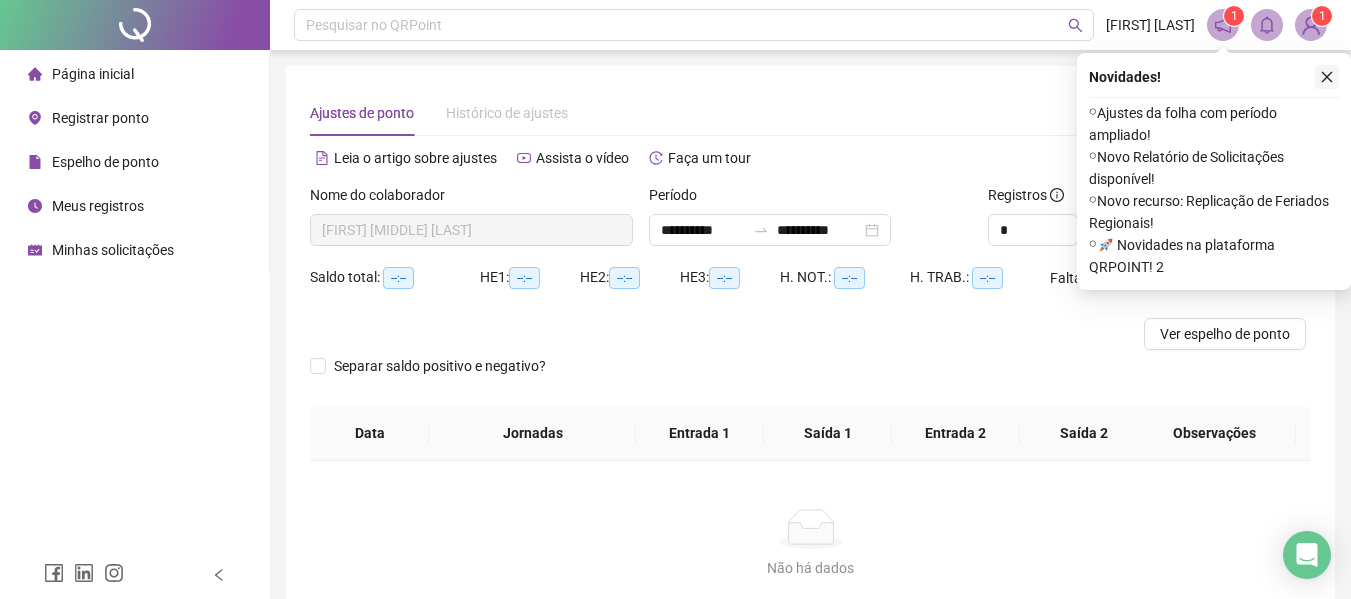 click 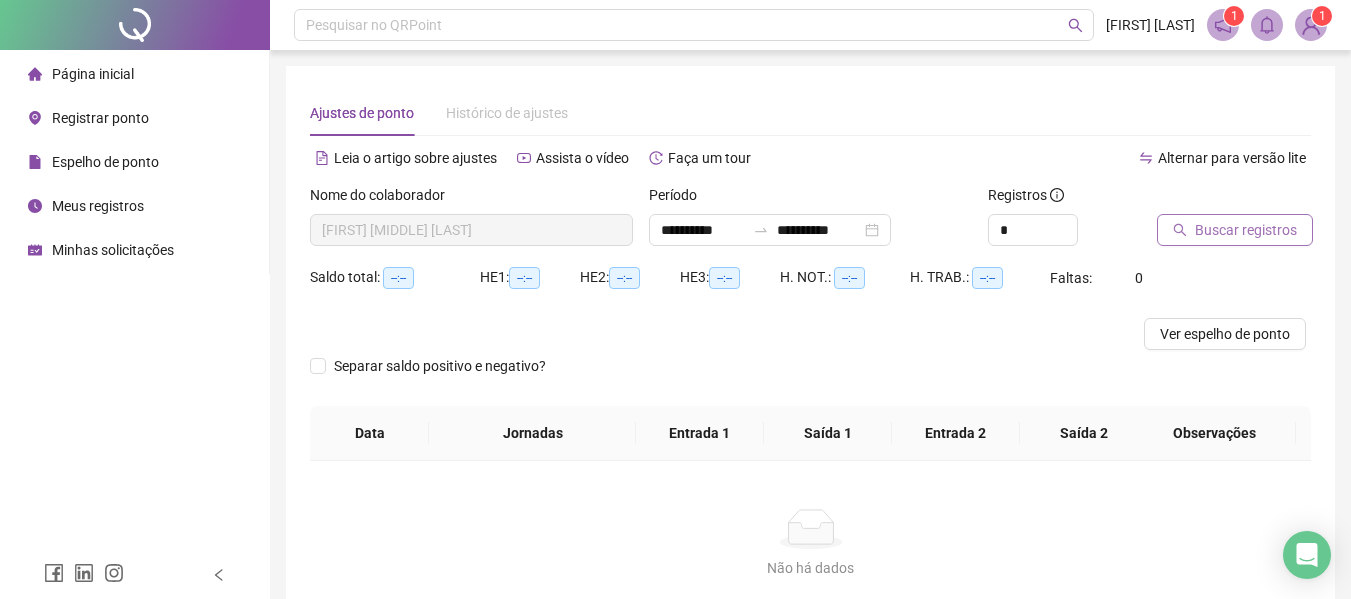 click on "Buscar registros" at bounding box center (1246, 230) 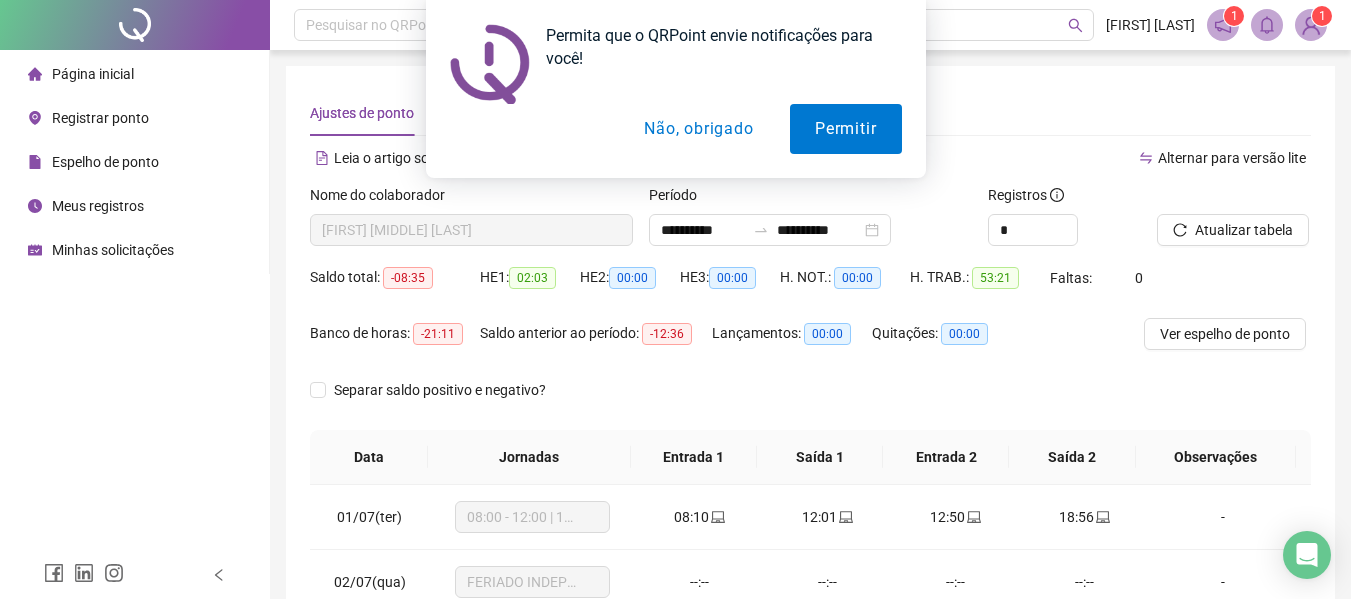 click on "Não, obrigado" at bounding box center (698, 129) 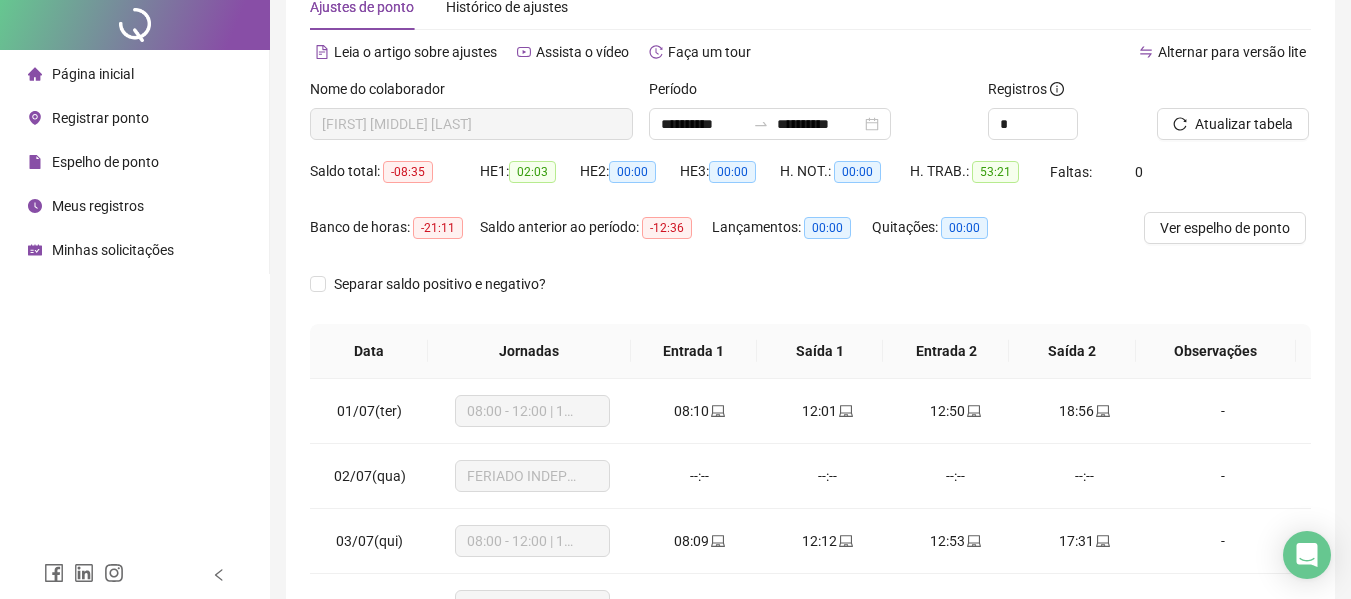 scroll, scrollTop: 200, scrollLeft: 0, axis: vertical 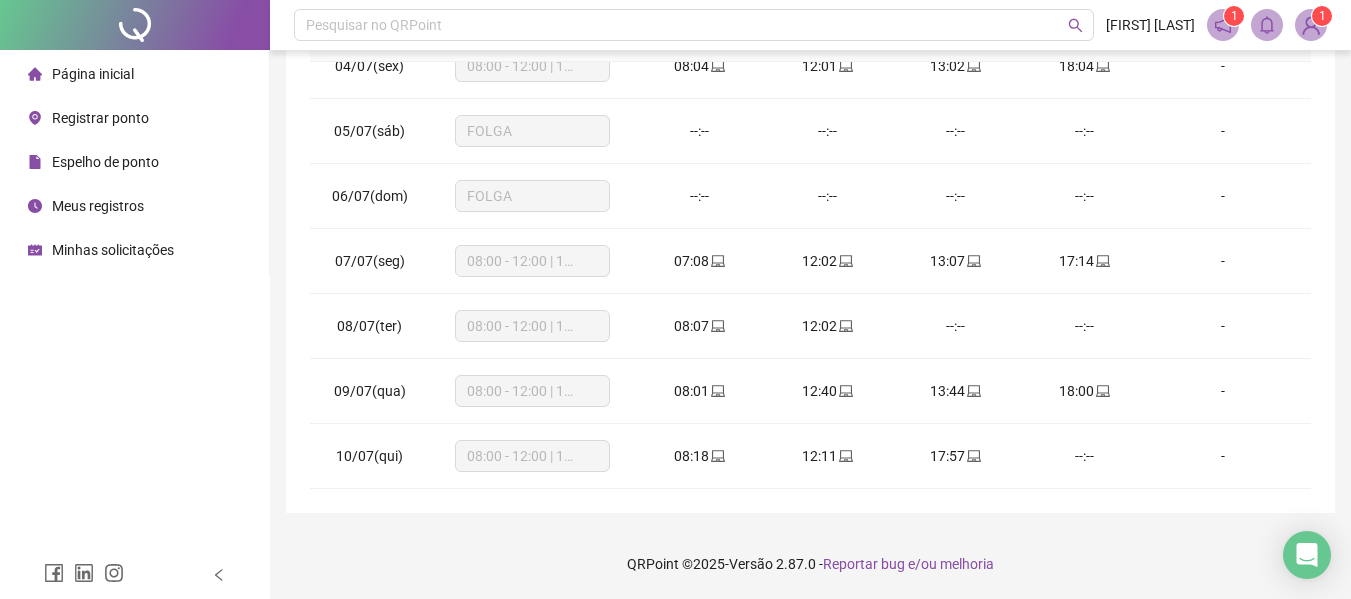 click on "Registrar ponto" at bounding box center [88, 118] 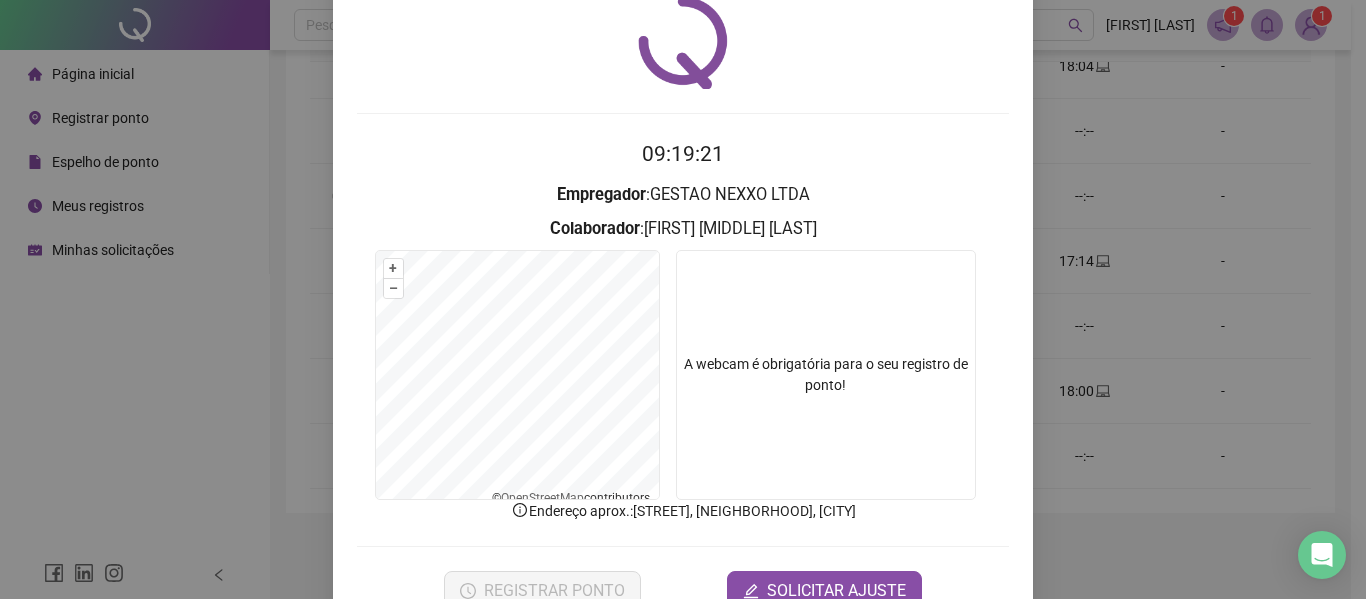 scroll, scrollTop: 132, scrollLeft: 0, axis: vertical 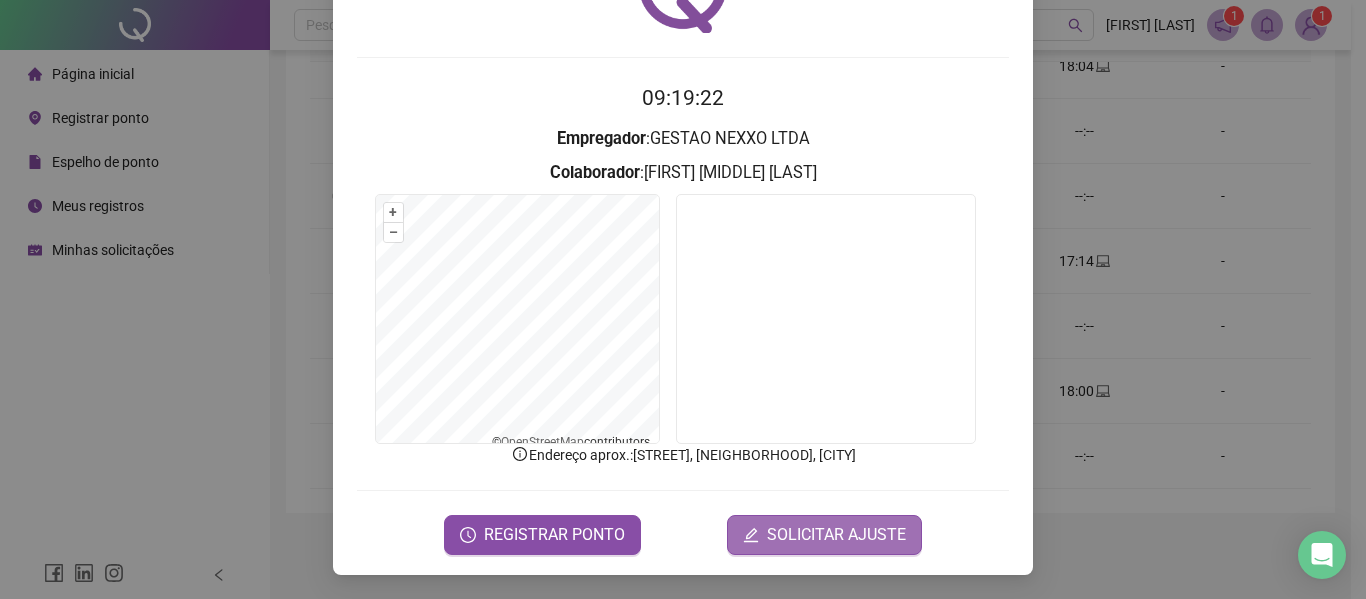 click on "SOLICITAR AJUSTE" at bounding box center [836, 535] 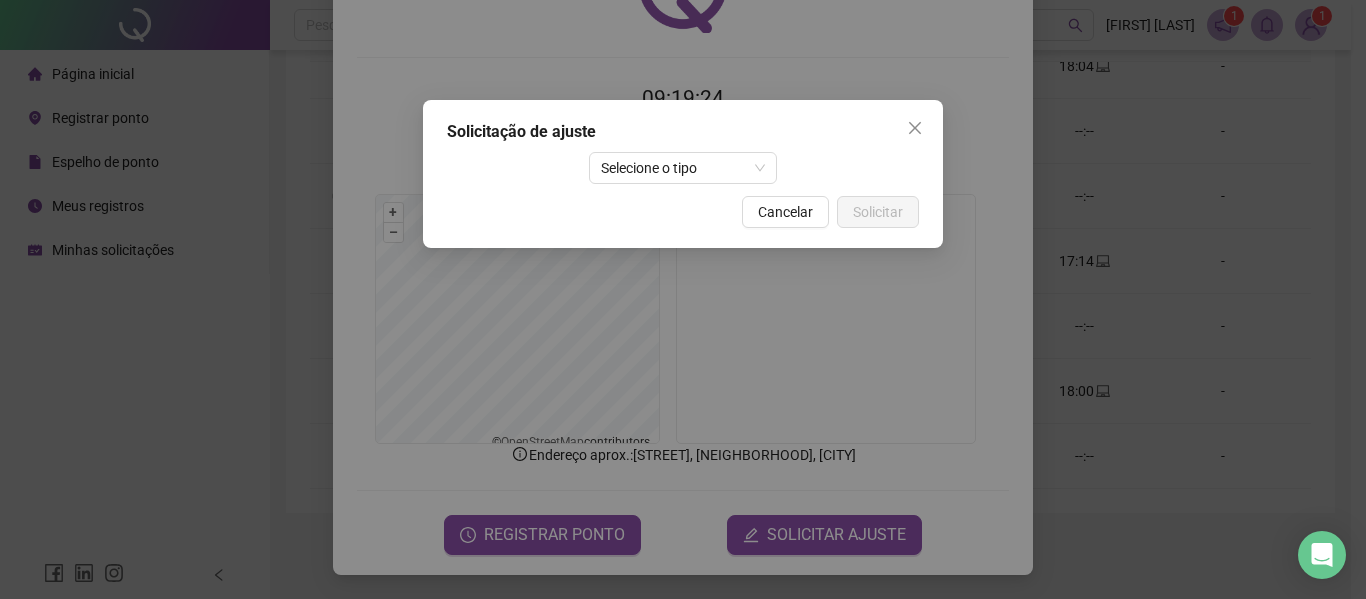 click on "Solicitação de ajuste Selecione o tipo Cancelar Solicitar" at bounding box center [683, 174] 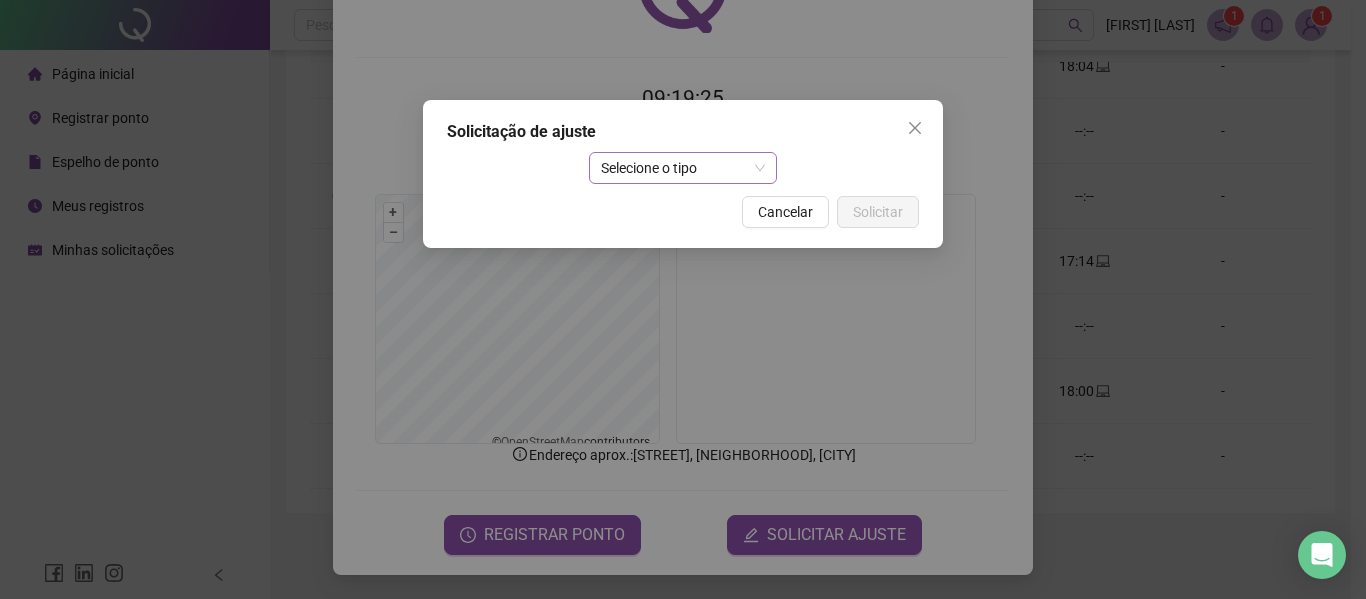 click on "Selecione o tipo" at bounding box center (683, 168) 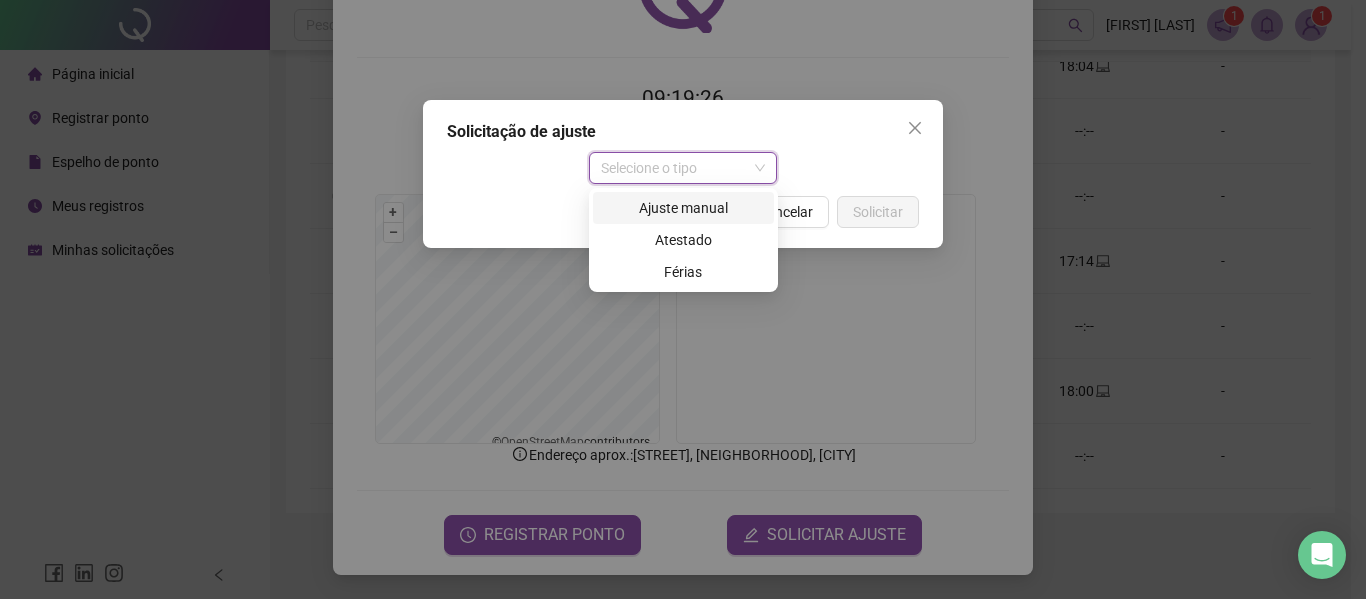 click on "Ajuste manual" at bounding box center (683, 208) 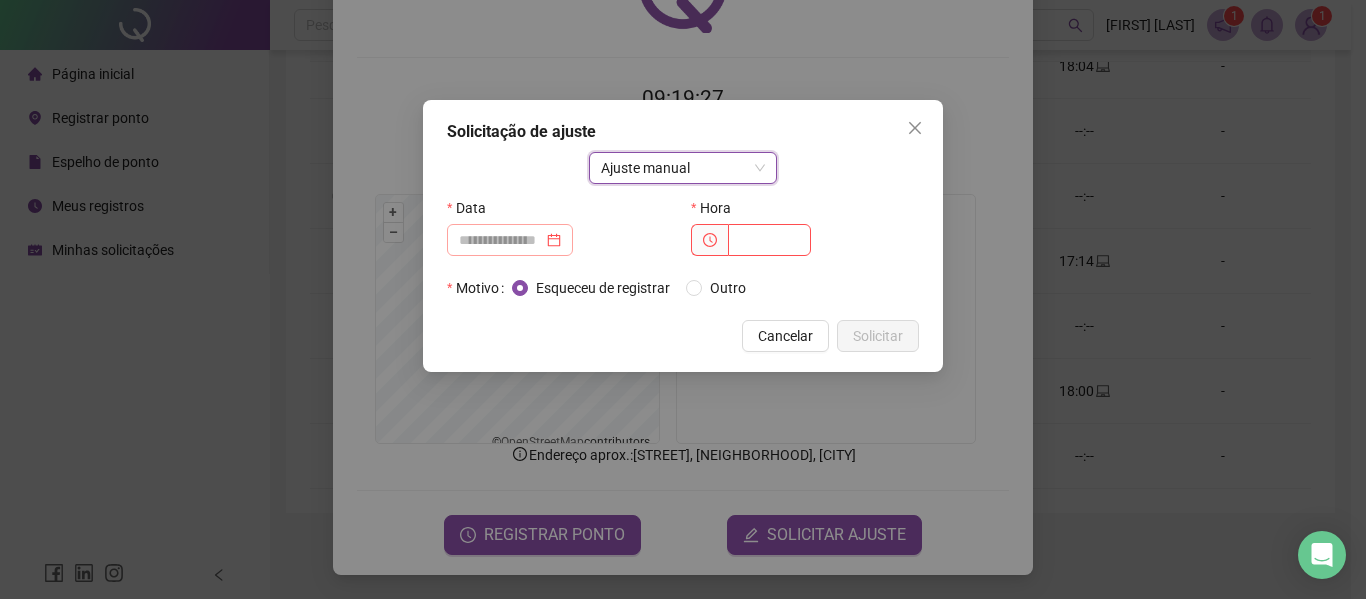 click at bounding box center [510, 240] 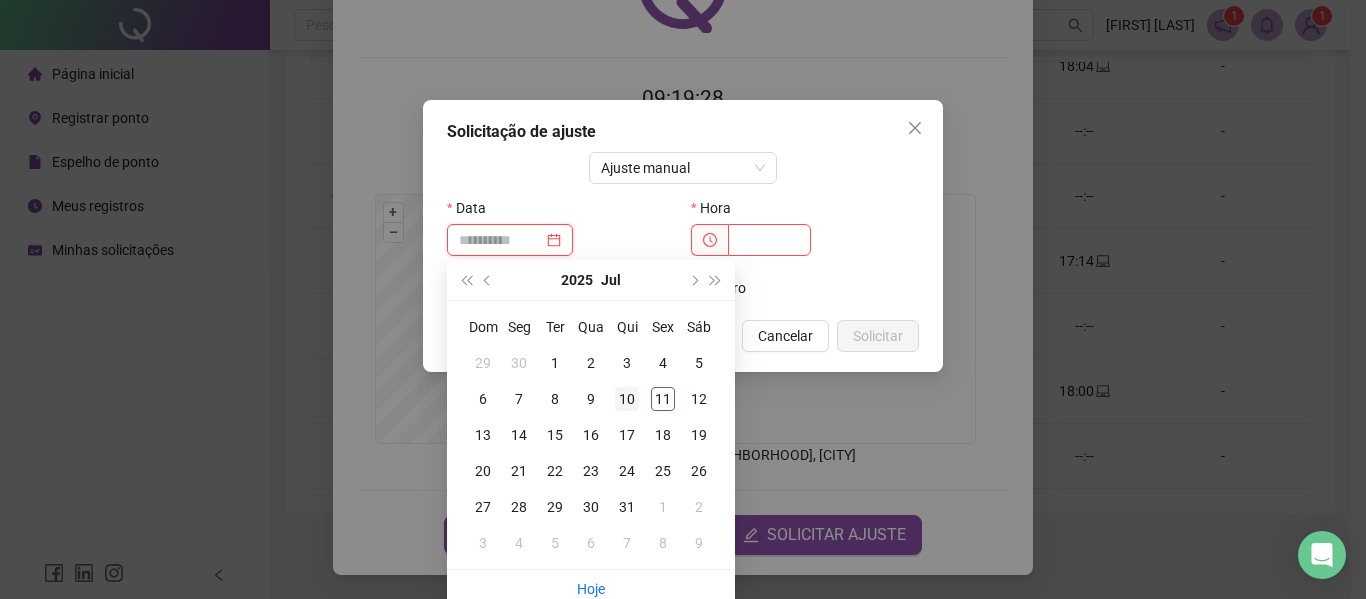 type on "**********" 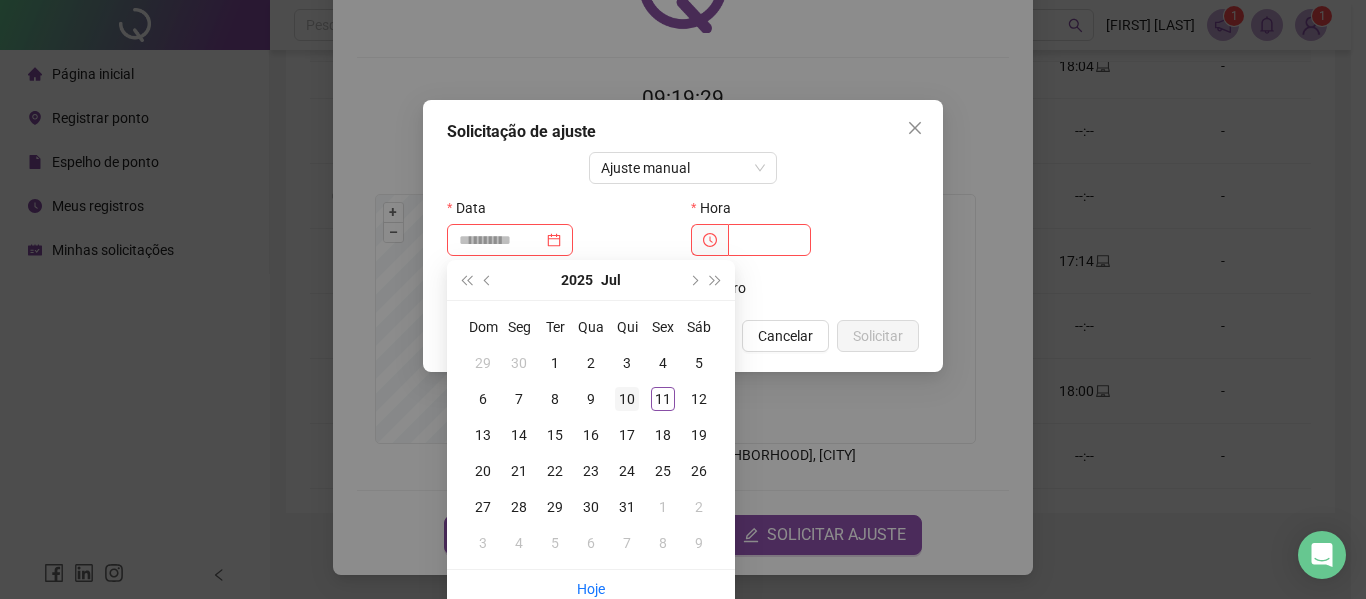 click on "10" at bounding box center [627, 399] 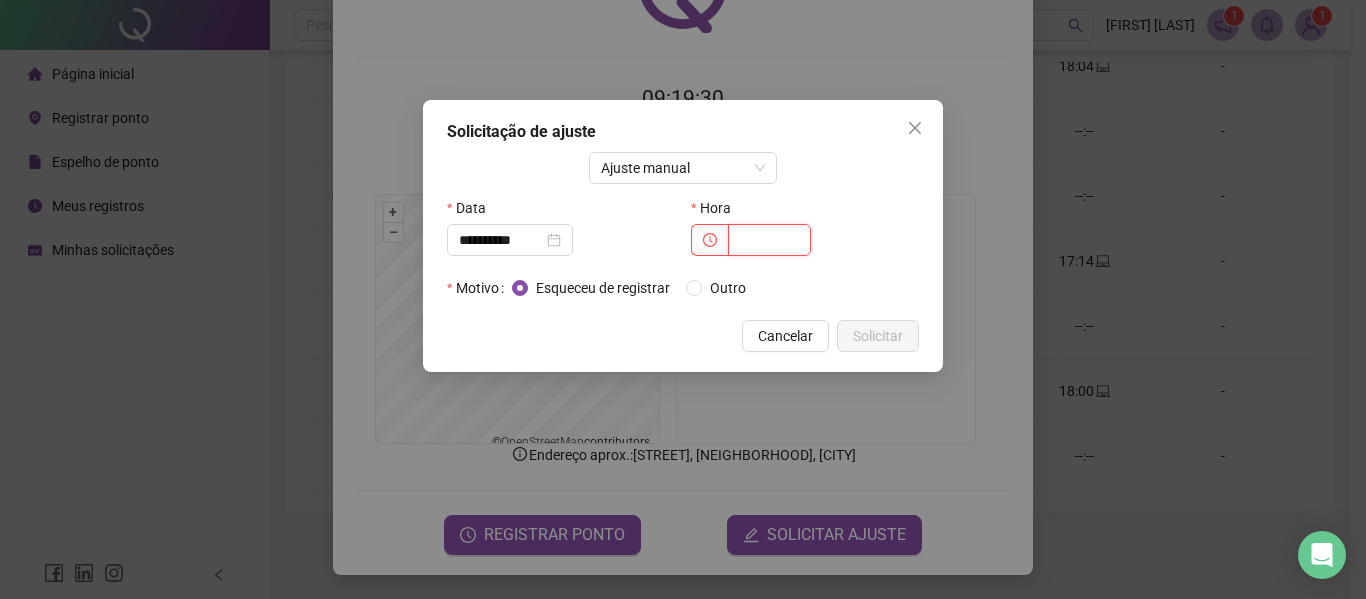 click at bounding box center [769, 240] 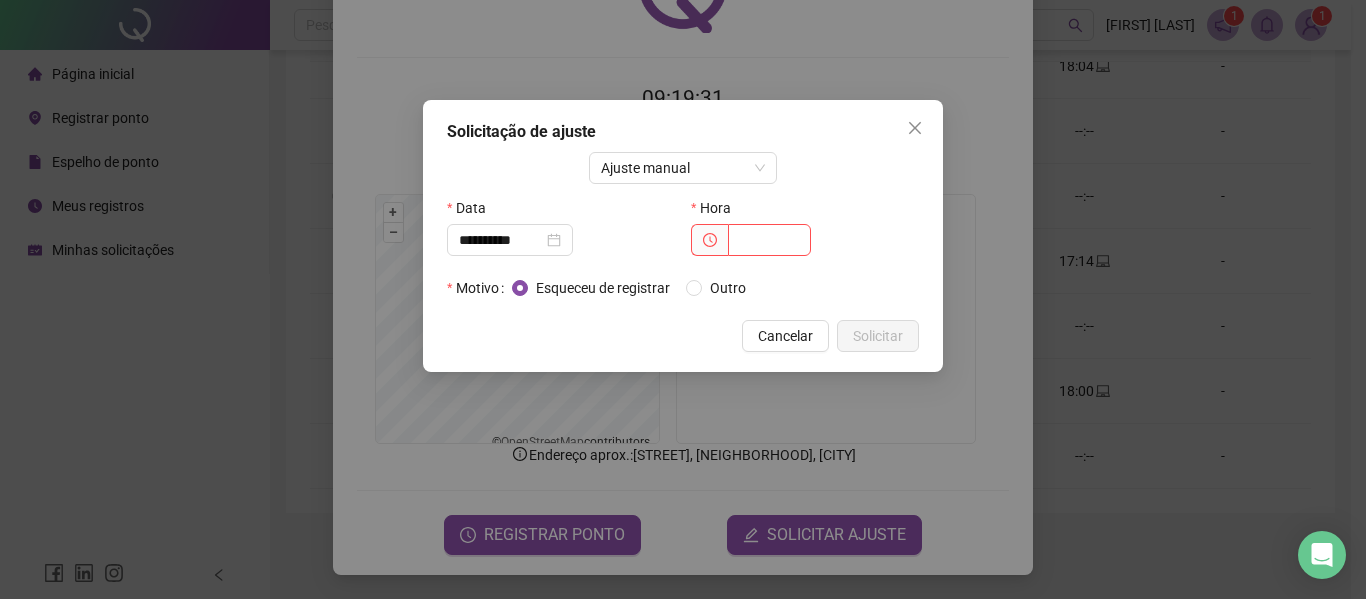 click 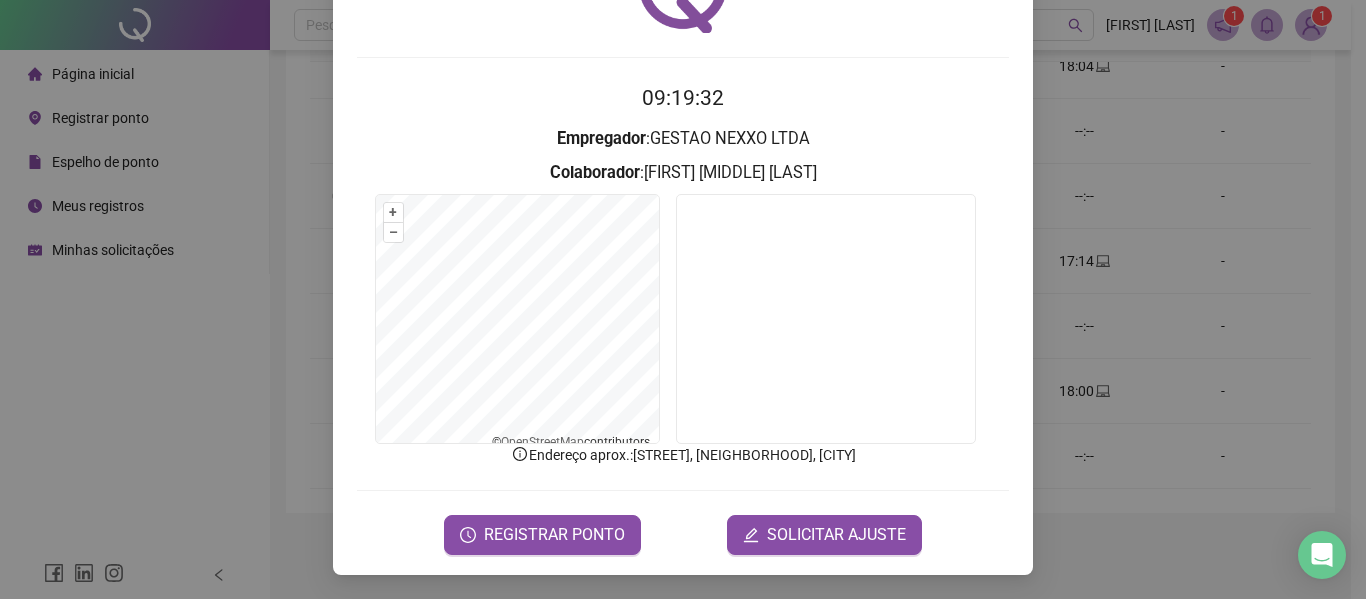 click on "Registro de ponto web [TIME] Empregador : GESTAO NEXXO LTDA Colaborador : [FIRST] [MIDDLE] [LAST] + – ⇧ › © OpenStreetMap contributors. Endereço aprox. : [STREET], [NEIGHBORHOOD], [CITY] REGISTRAR PONTO SOLICITAR AJUSTE" at bounding box center (683, 299) 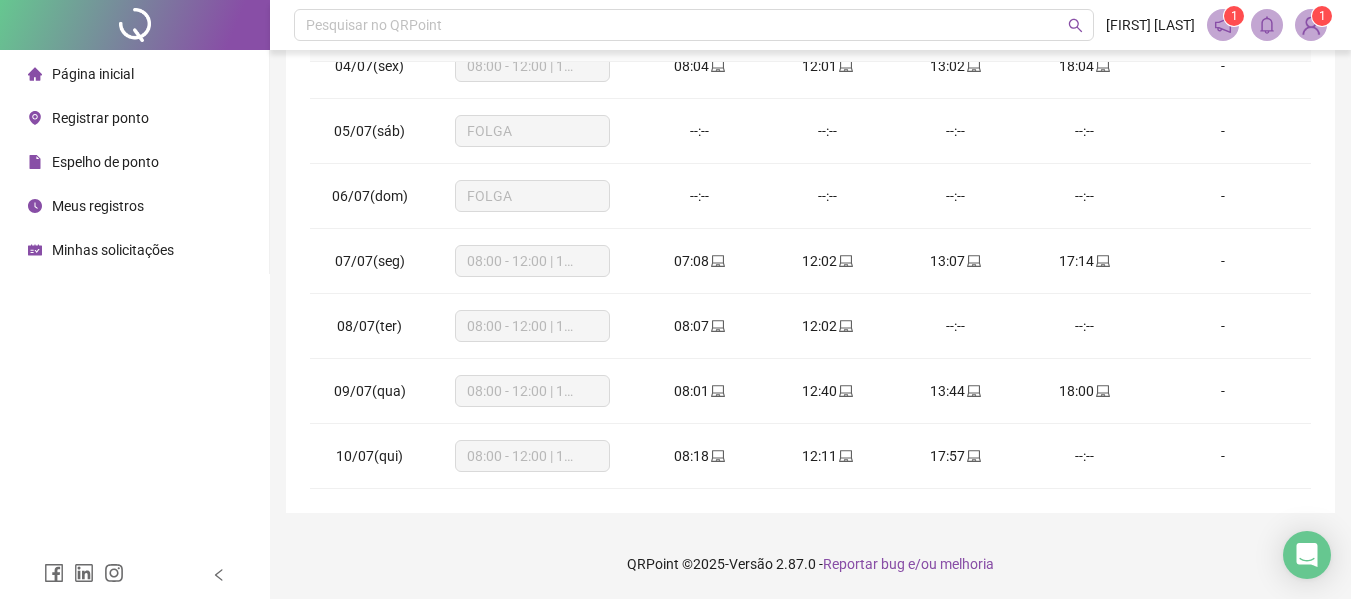 click on "Registrar ponto" at bounding box center [100, 118] 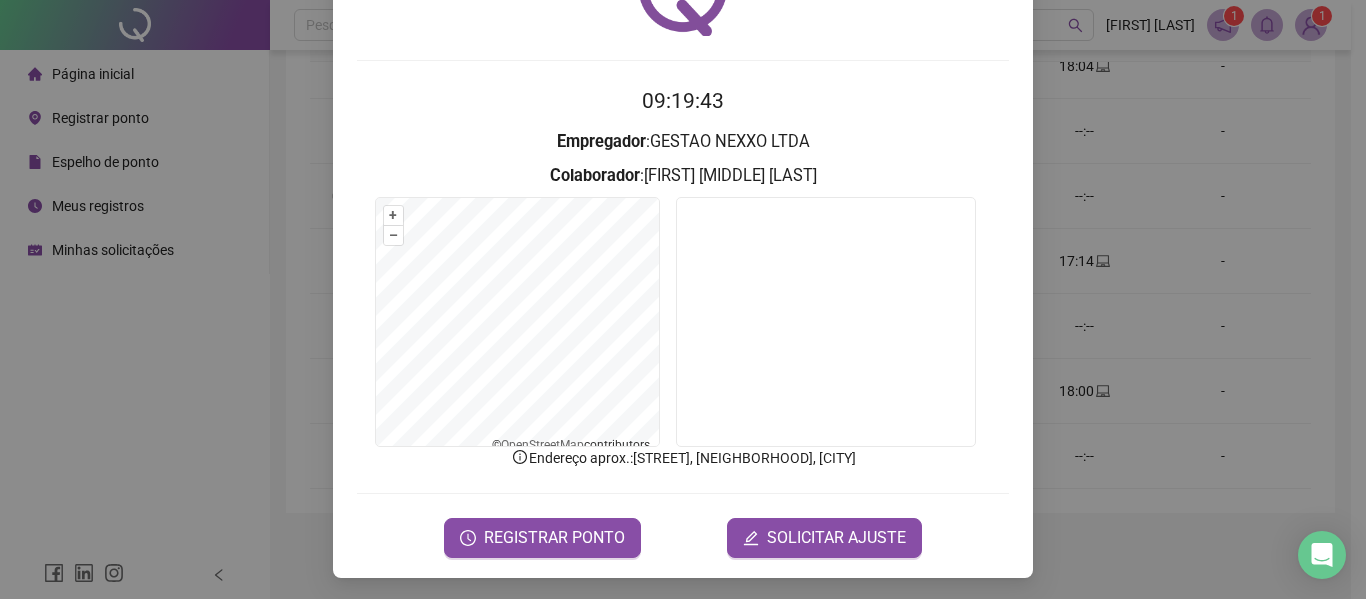 scroll, scrollTop: 132, scrollLeft: 0, axis: vertical 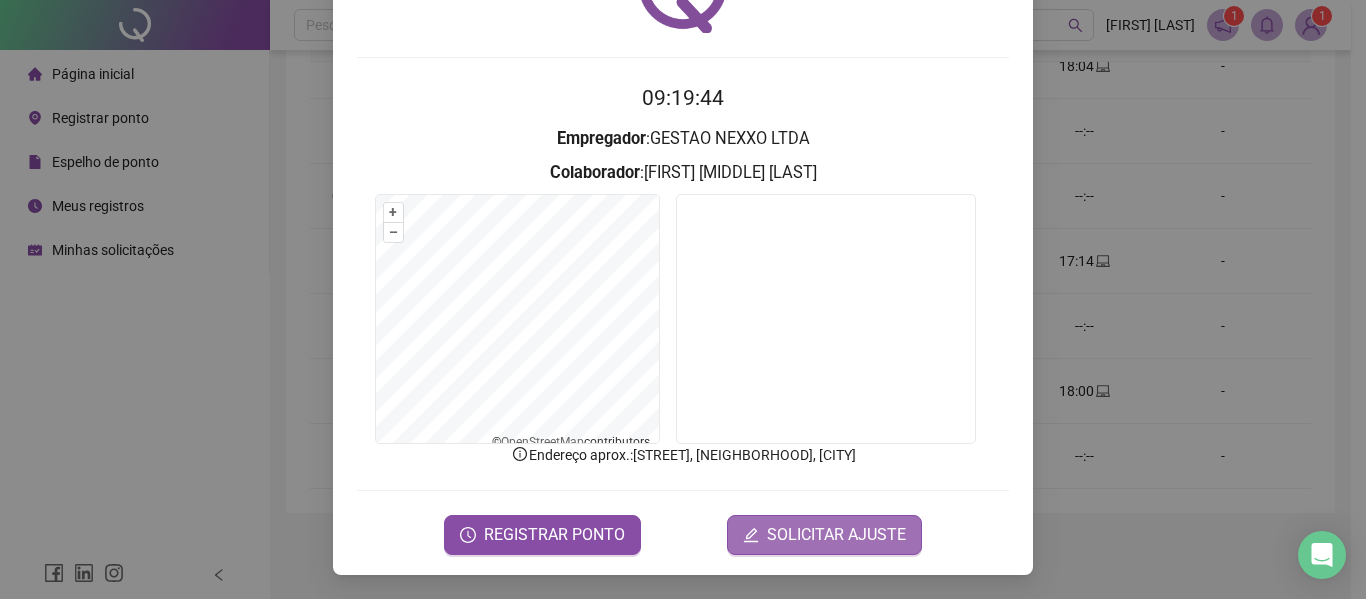 click on "SOLICITAR AJUSTE" at bounding box center (824, 535) 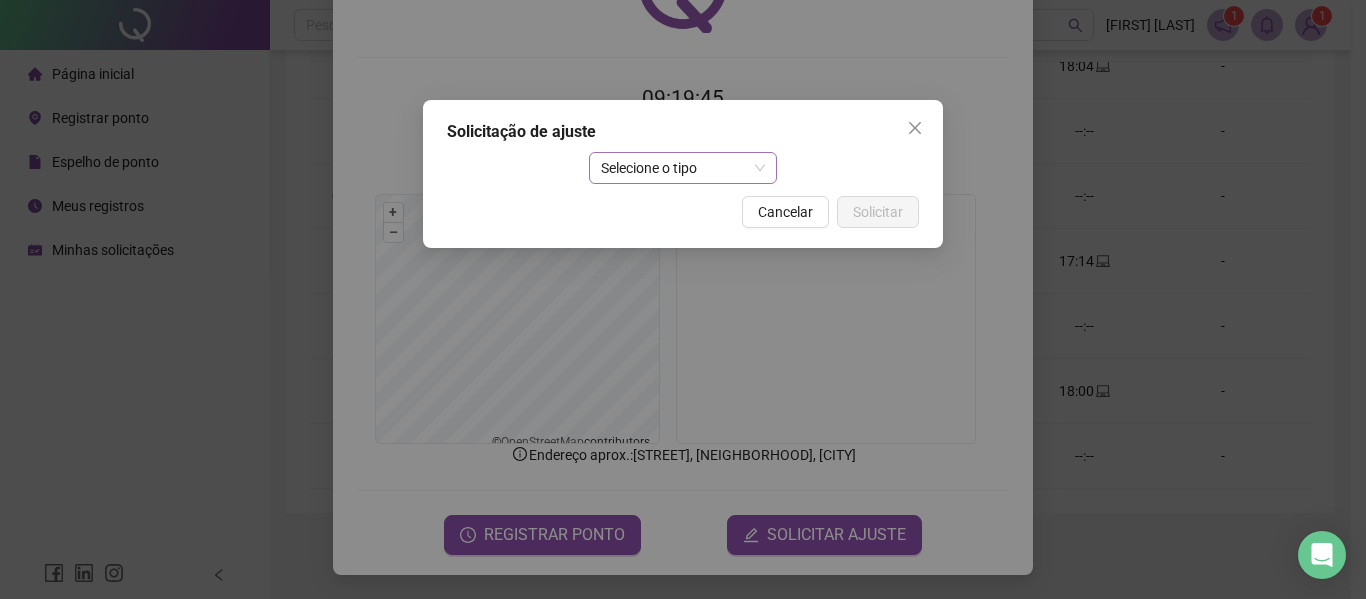 click on "Selecione o tipo" at bounding box center (683, 168) 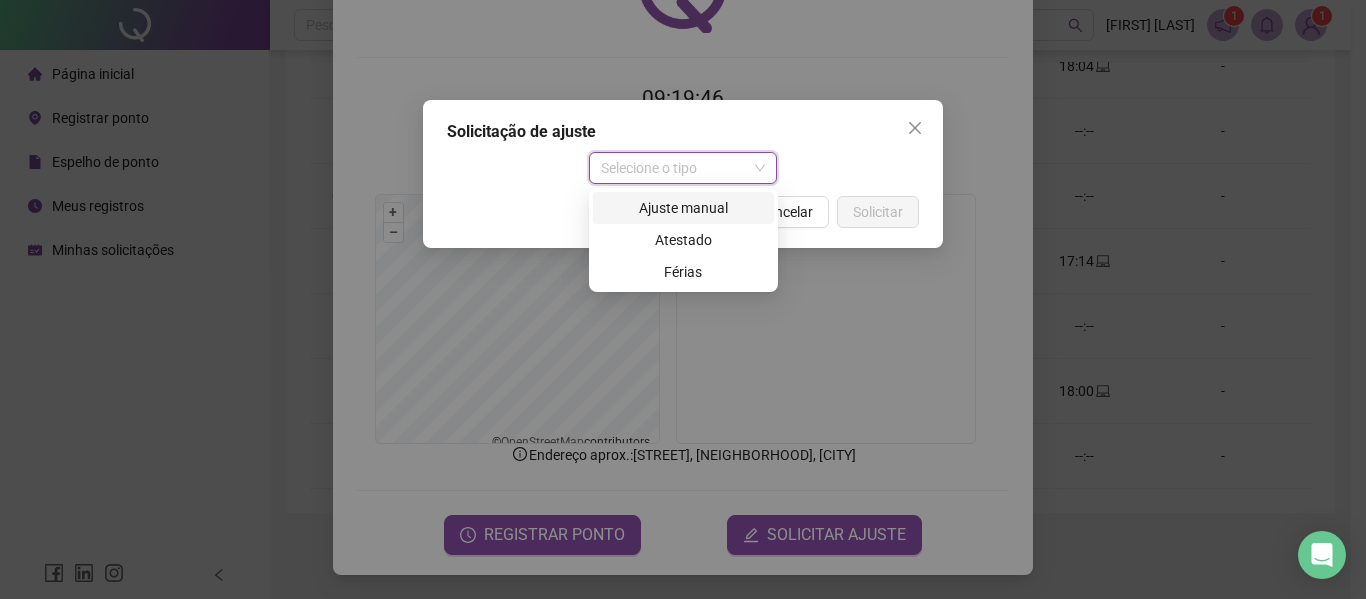 click on "Ajuste manual" at bounding box center (683, 208) 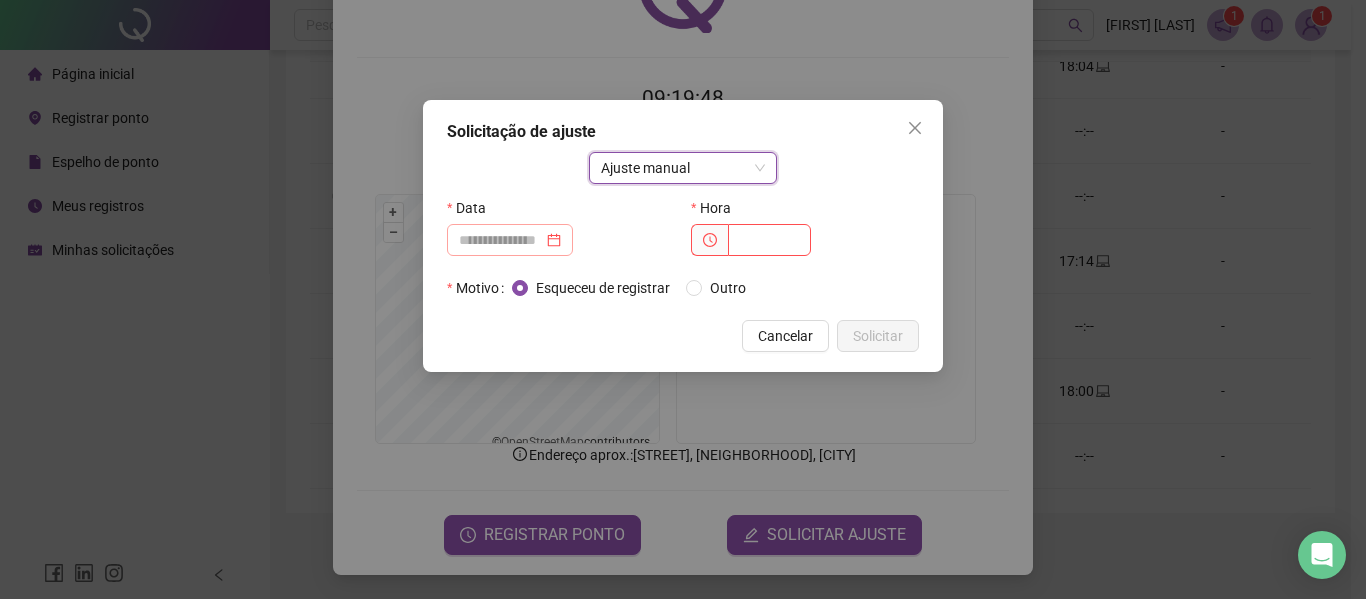 click at bounding box center [510, 240] 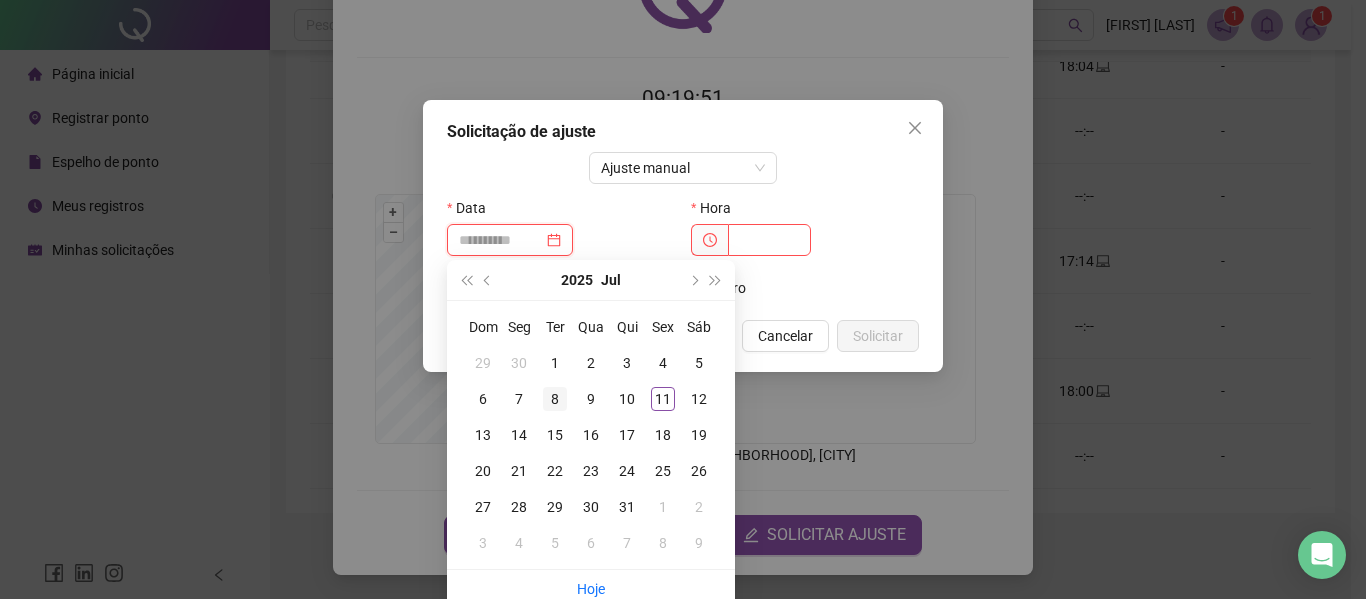type on "**********" 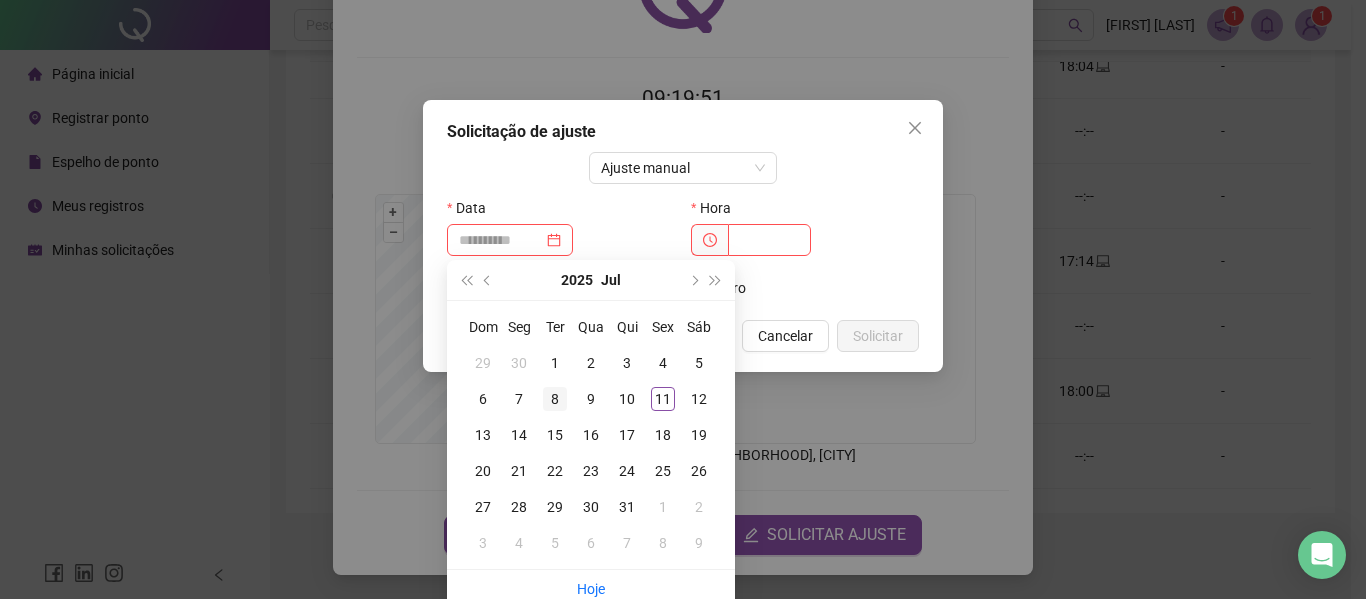 click on "8" at bounding box center [555, 399] 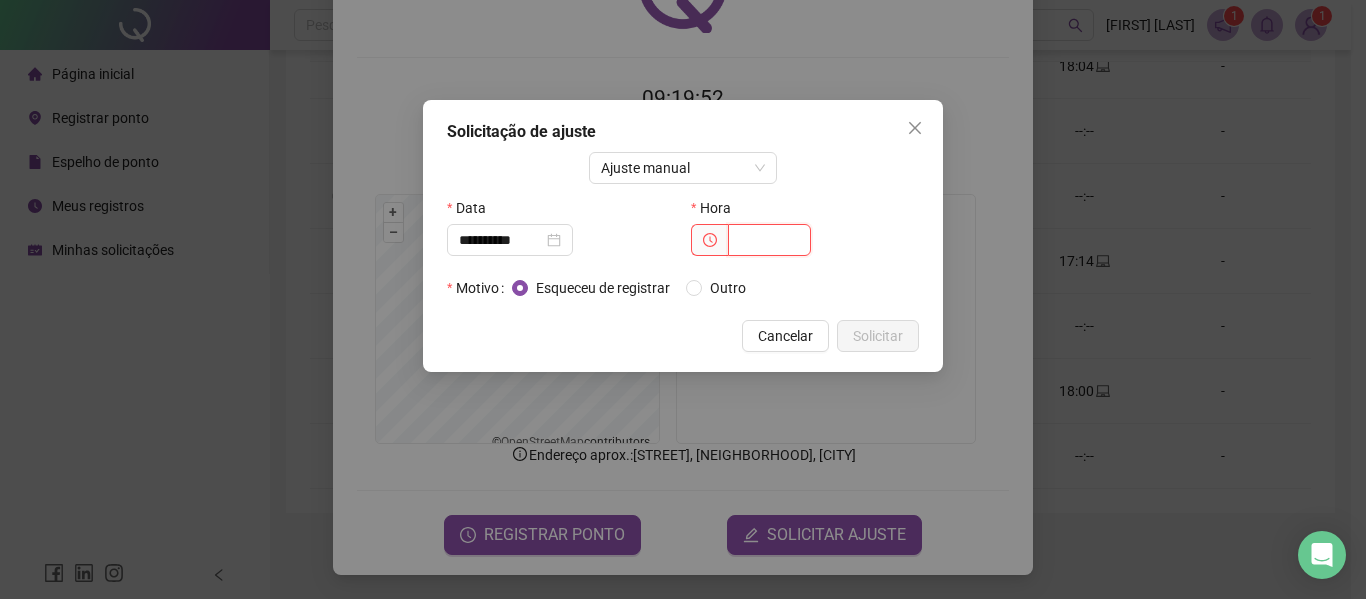 click at bounding box center (769, 240) 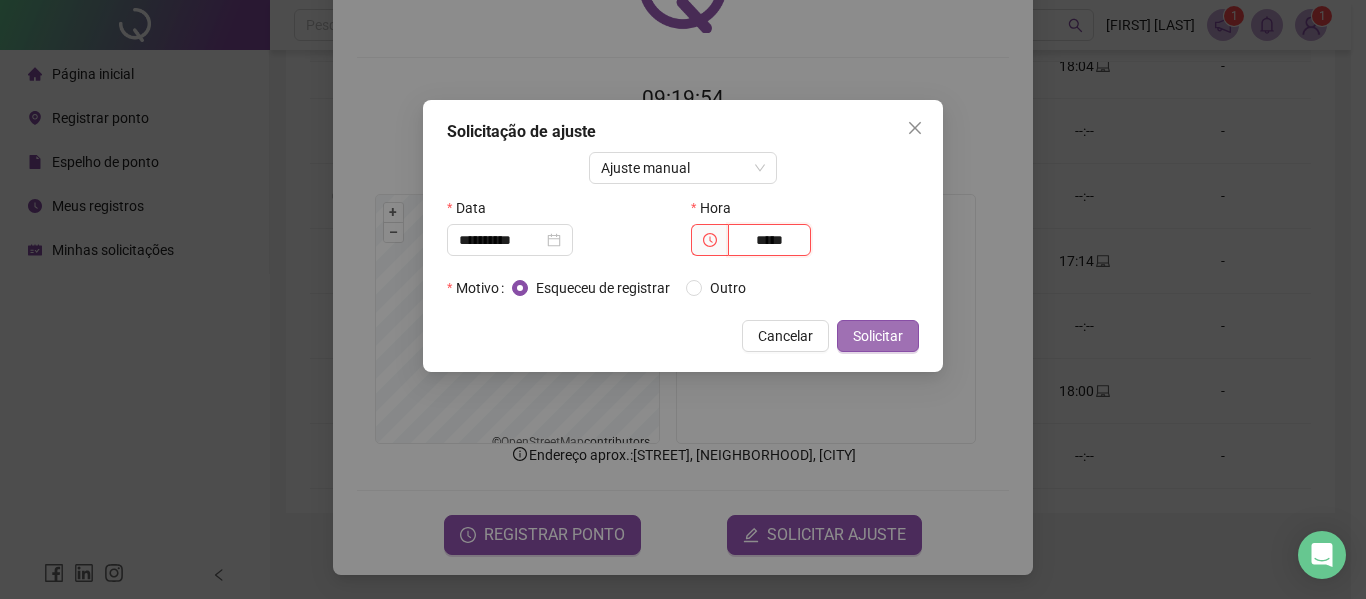 type on "*****" 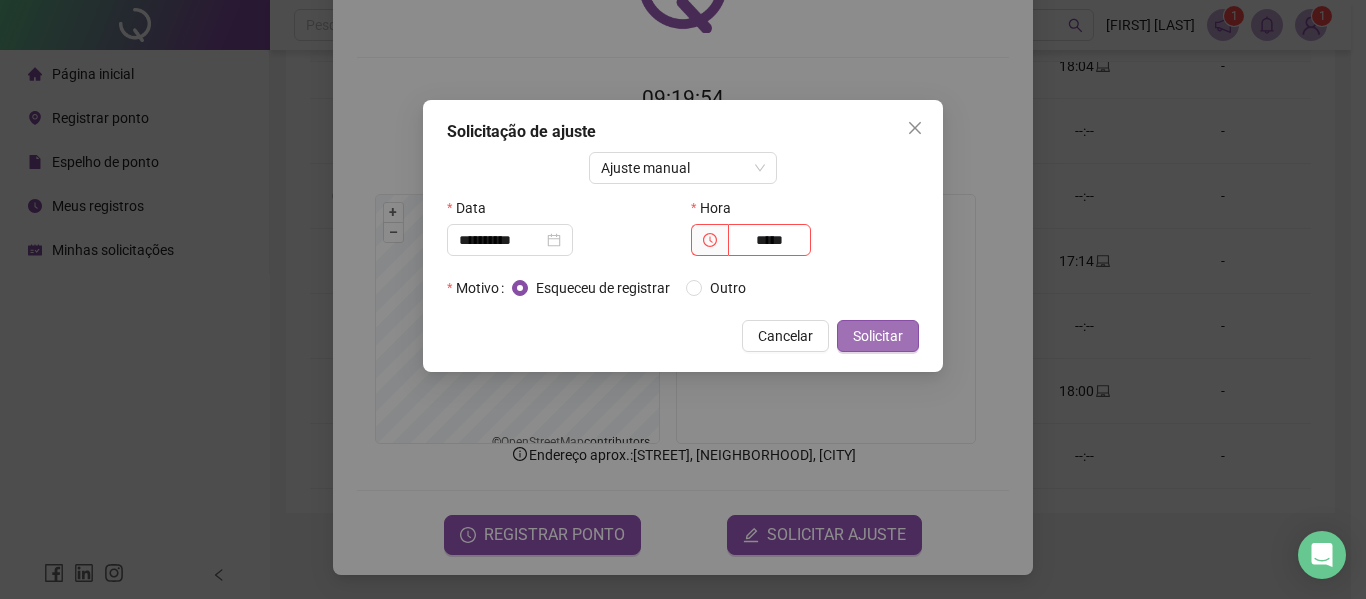 click on "Solicitar" at bounding box center [878, 336] 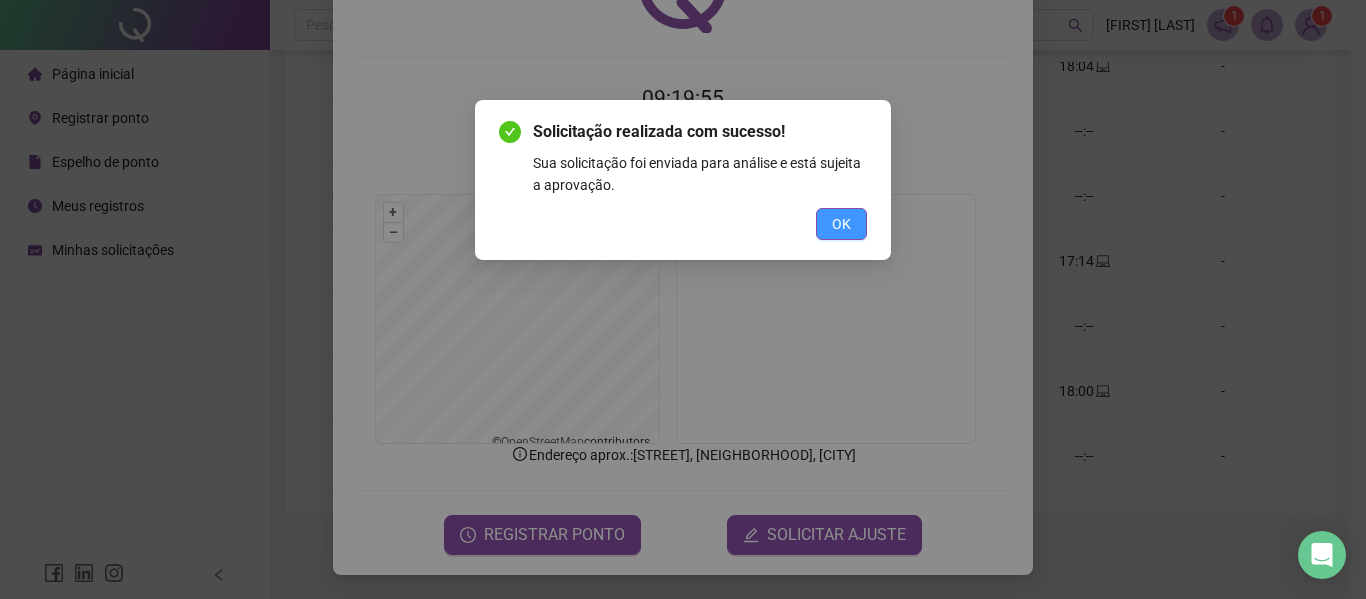 click on "OK" at bounding box center [841, 224] 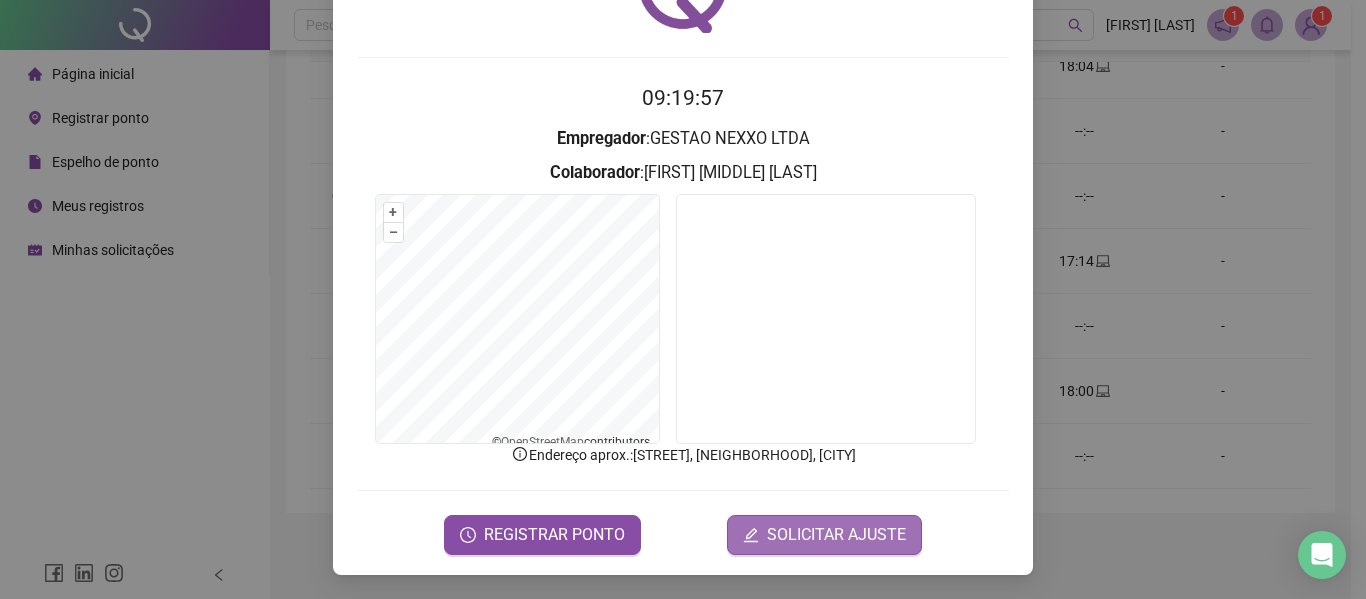 click on "SOLICITAR AJUSTE" at bounding box center (836, 535) 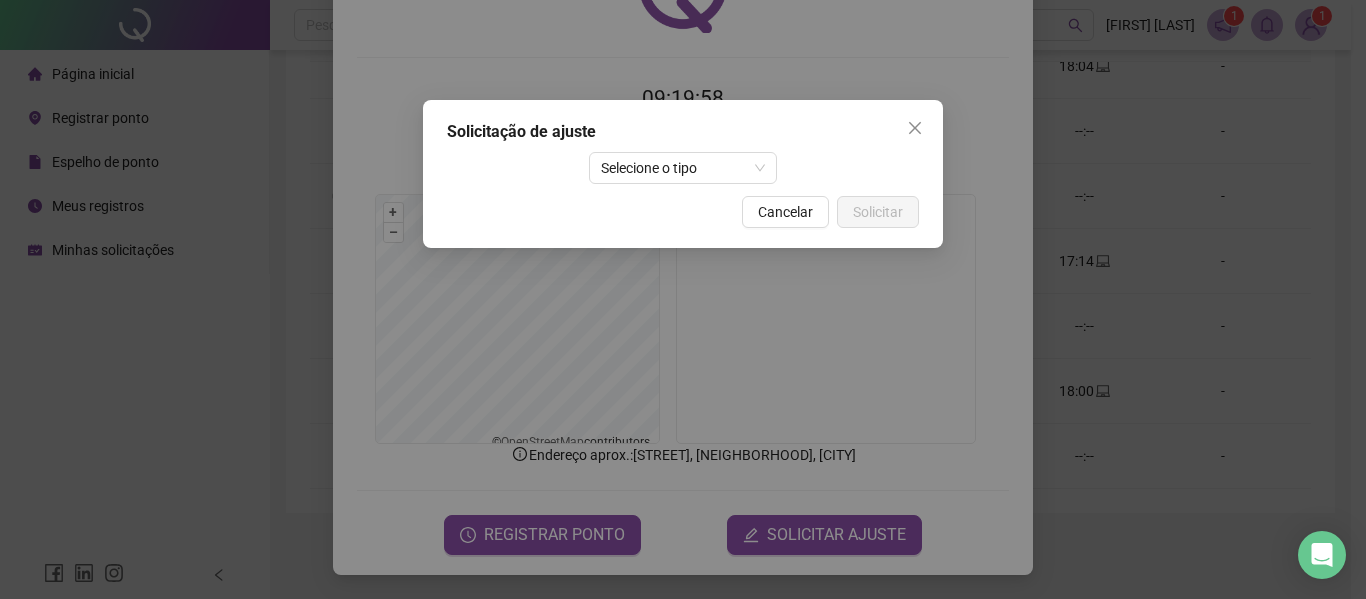 click on "Solicitação de ajuste" at bounding box center (683, 132) 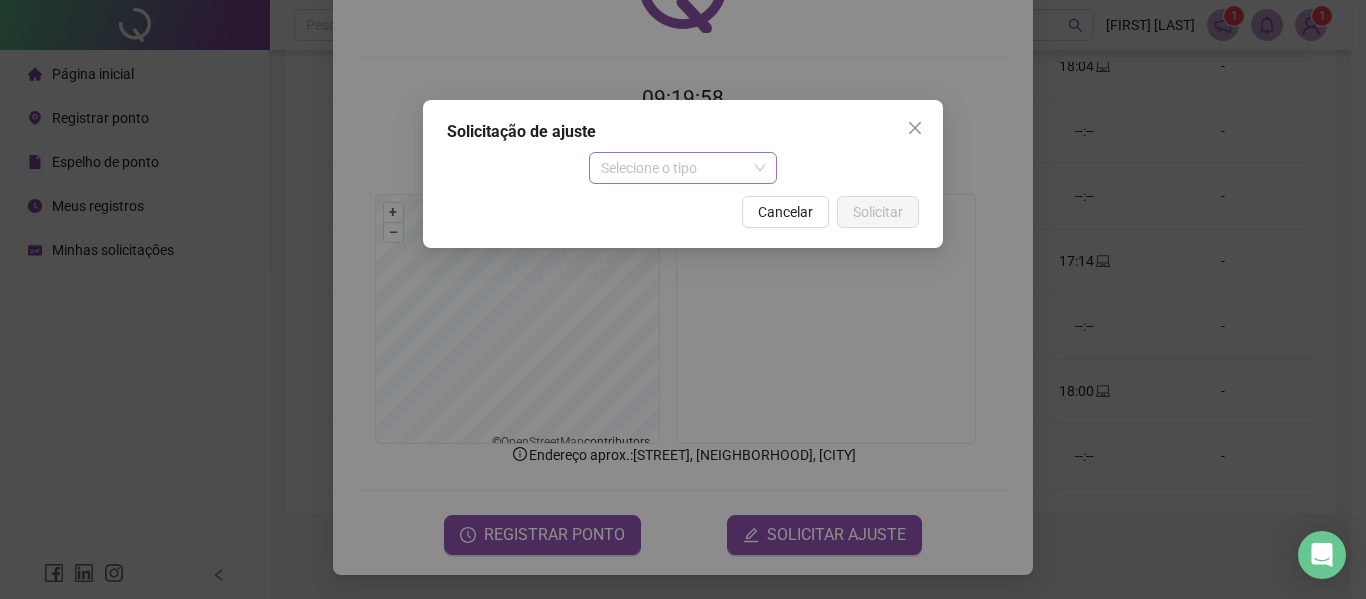 click on "Selecione o tipo" at bounding box center (683, 168) 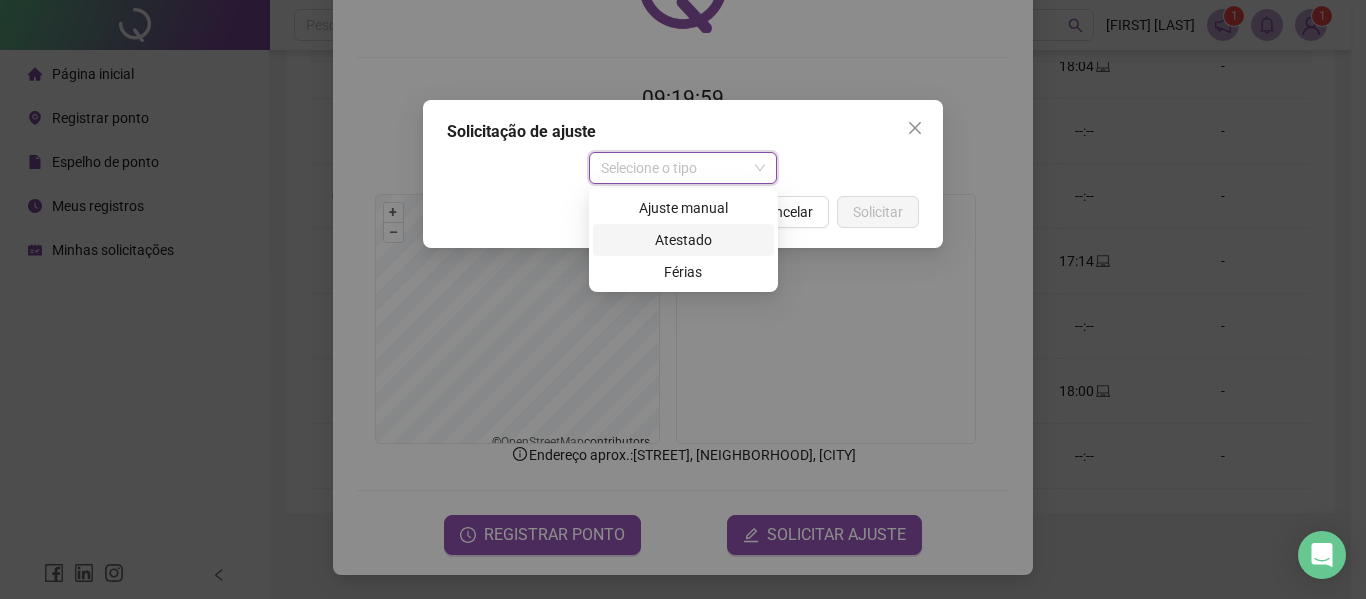 click on "Atestado" at bounding box center (683, 240) 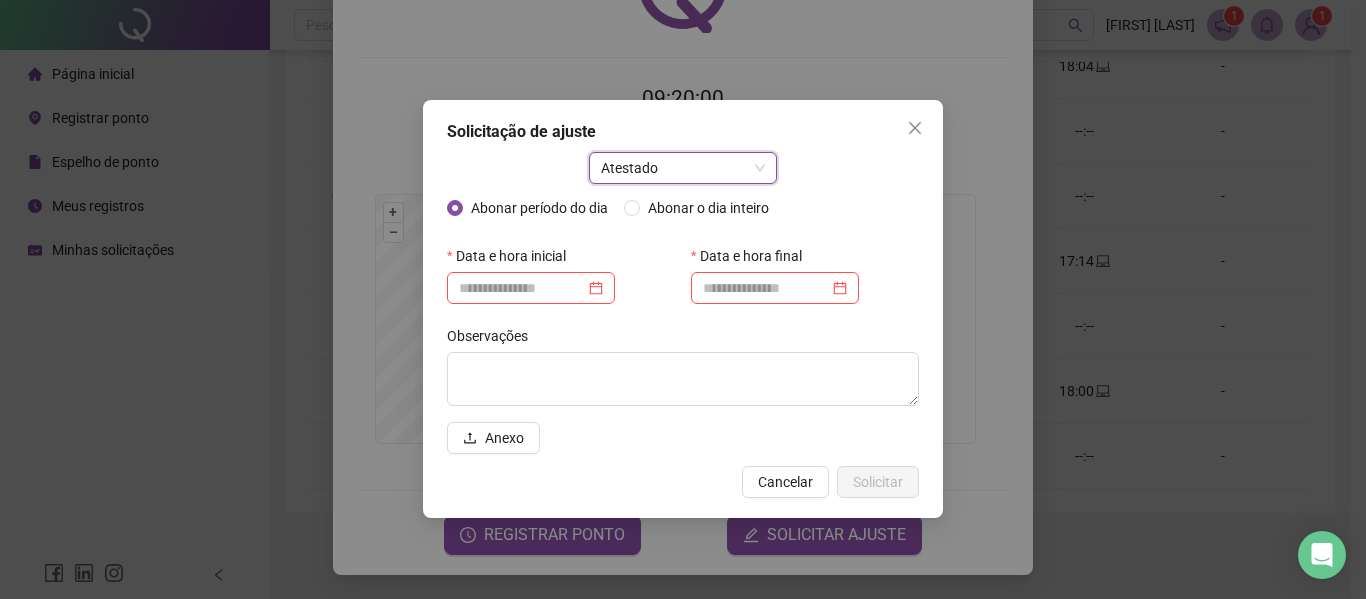 click on "Atestado" at bounding box center [683, 168] 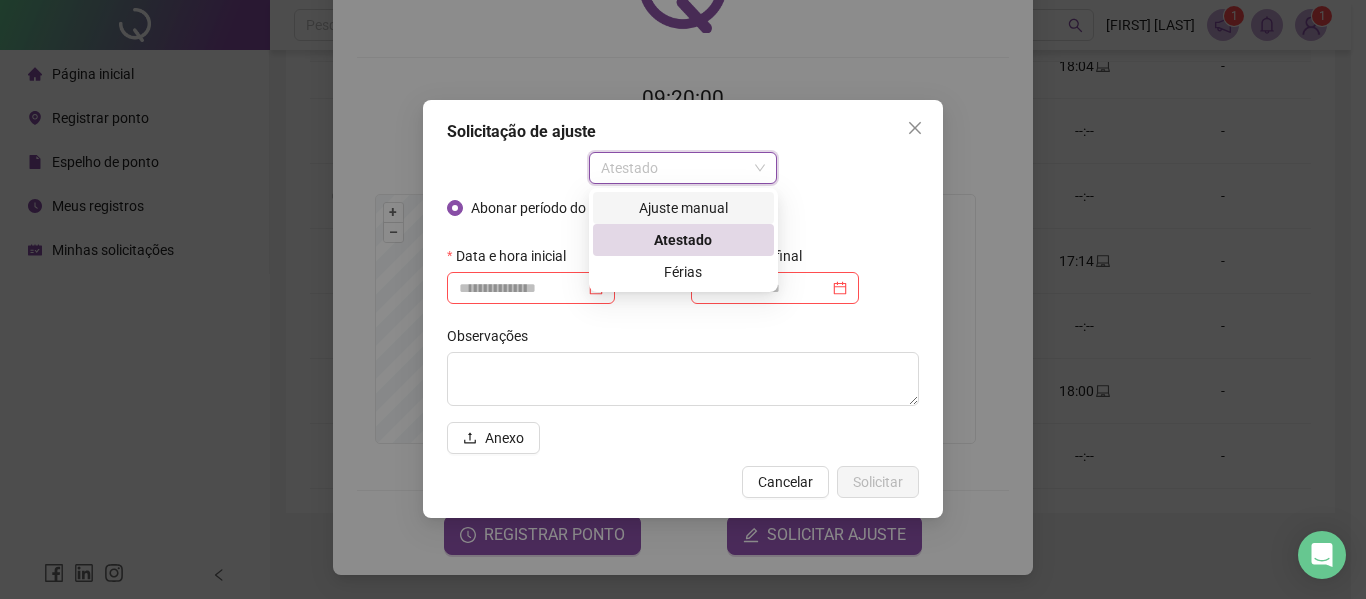 click on "Ajuste manual" at bounding box center (683, 208) 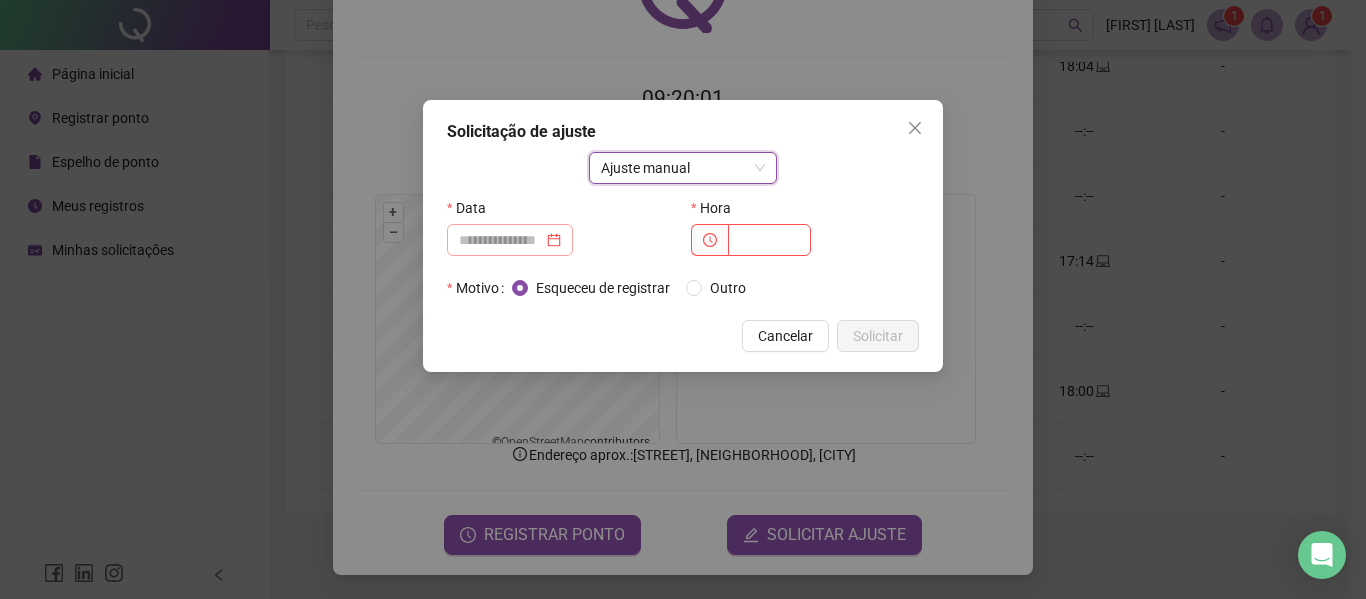 click at bounding box center (510, 240) 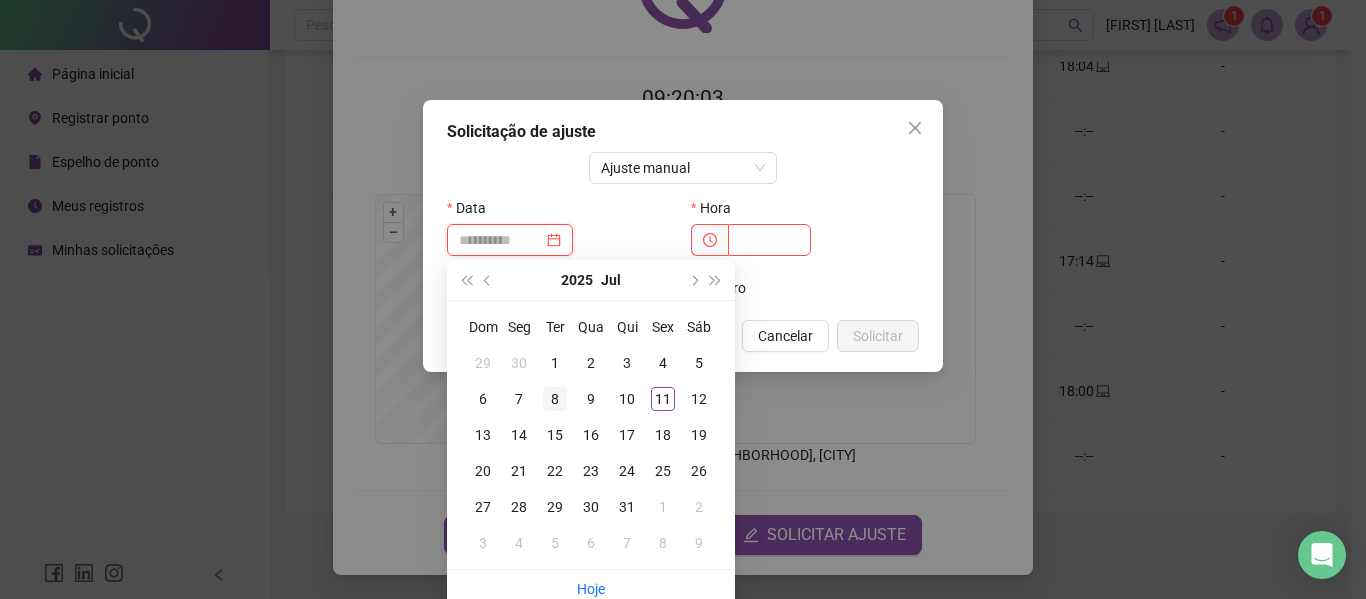 type on "**********" 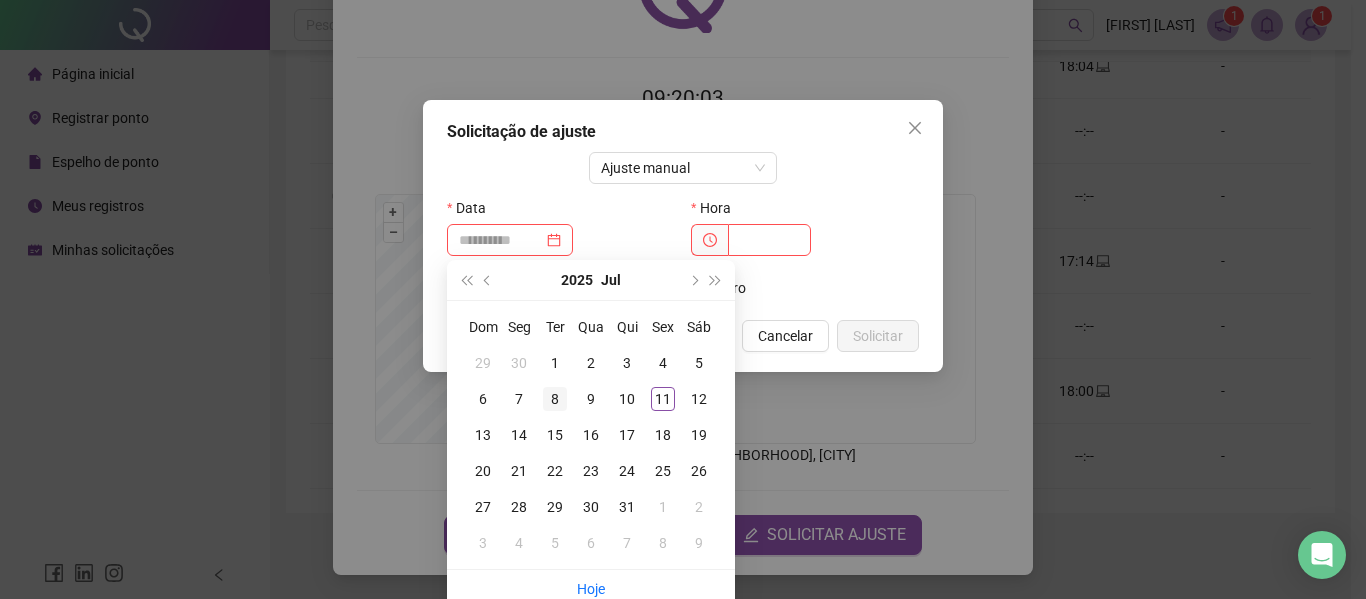 click on "8" at bounding box center (555, 399) 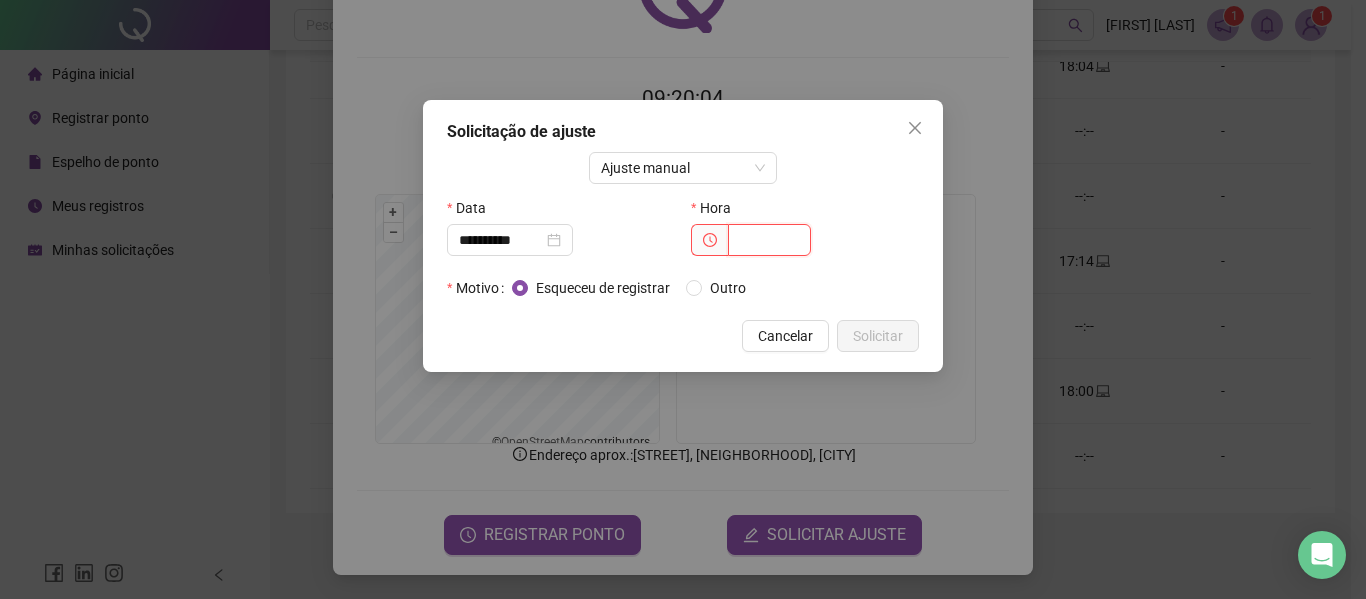 click at bounding box center (769, 240) 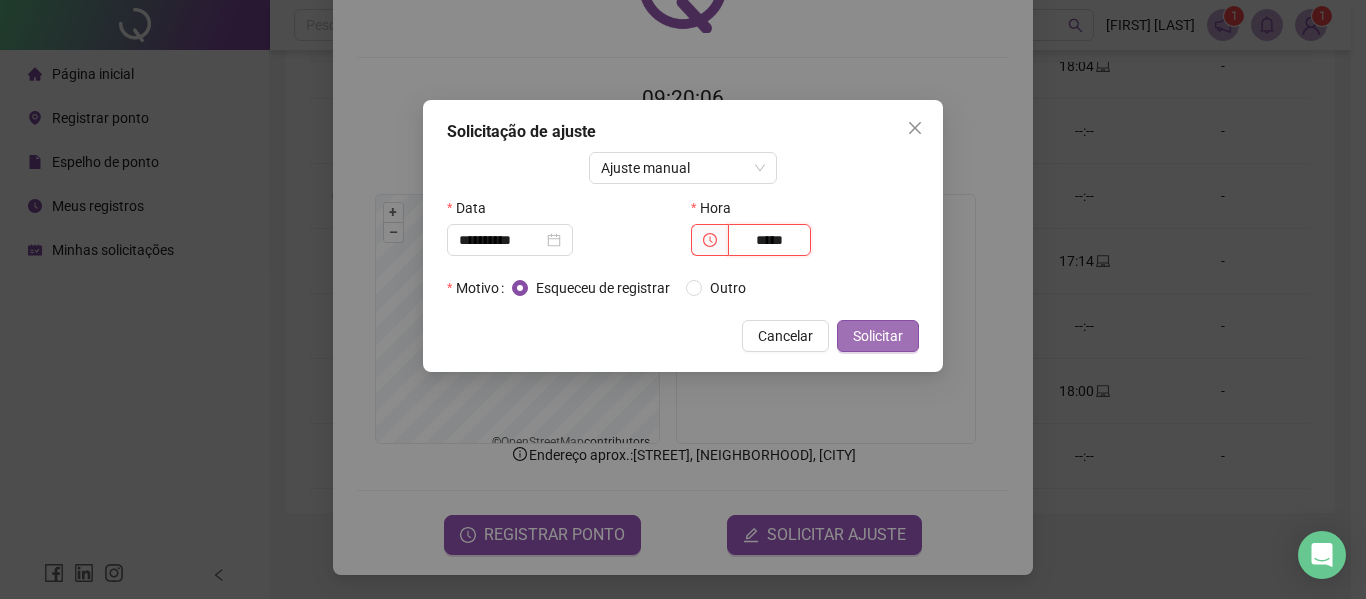 type on "*****" 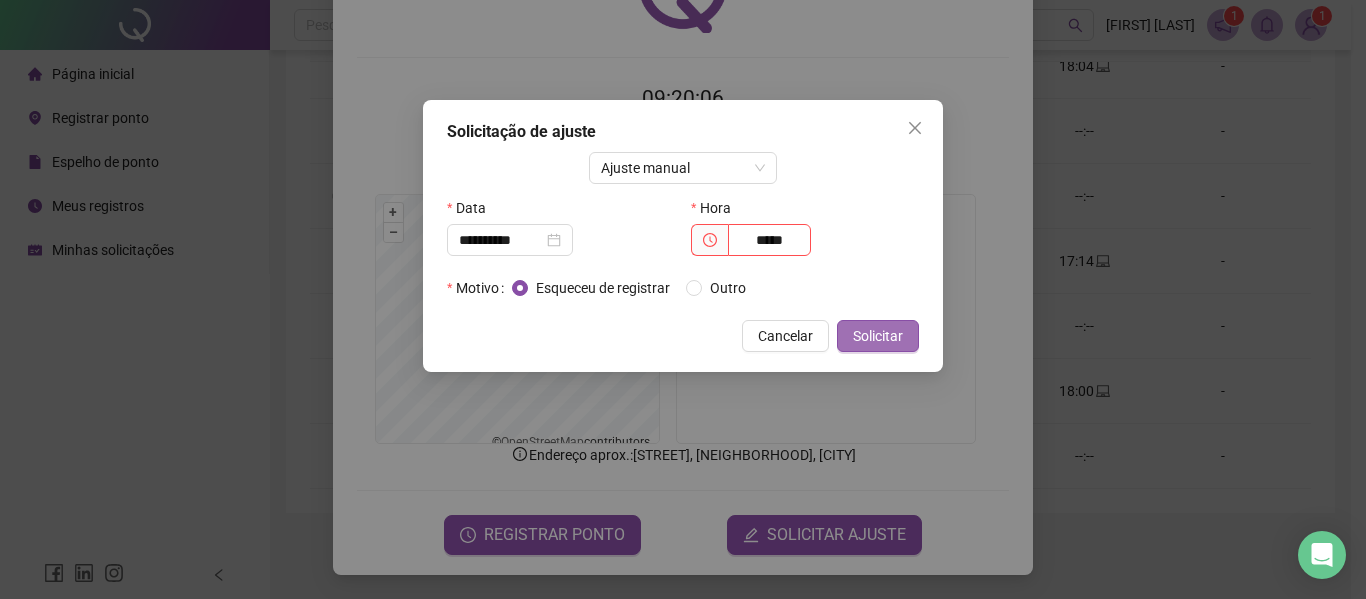 click on "Solicitar" at bounding box center [878, 336] 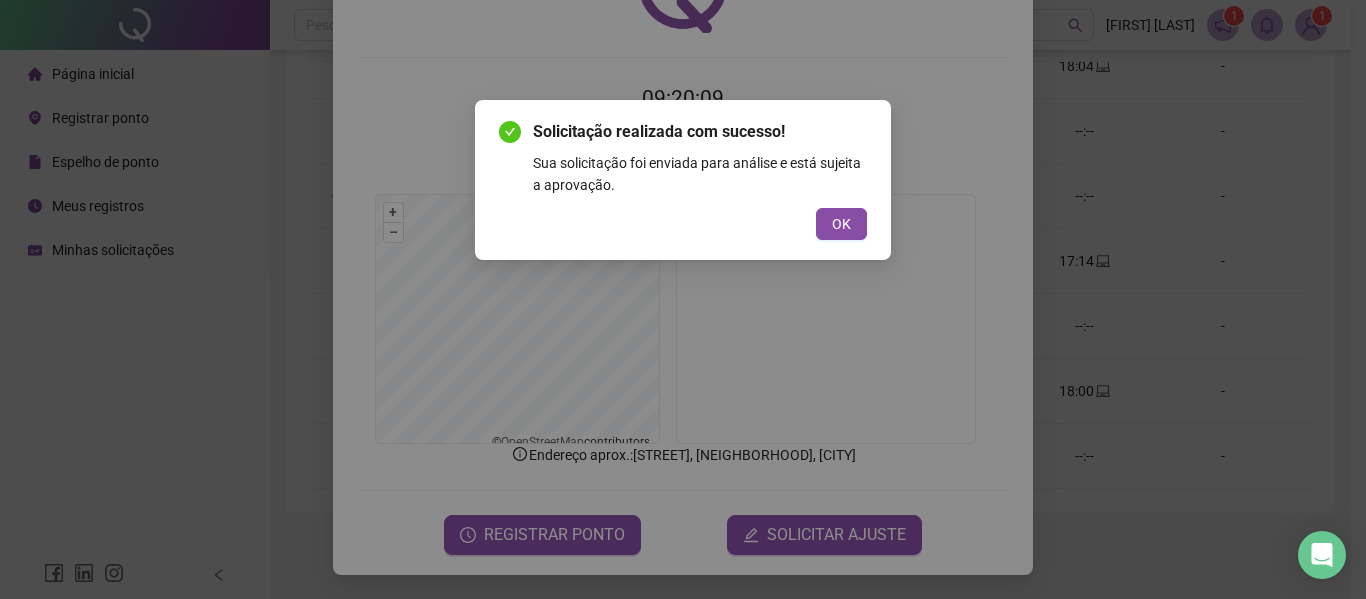 drag, startPoint x: 866, startPoint y: 224, endPoint x: 732, endPoint y: 262, distance: 139.28389 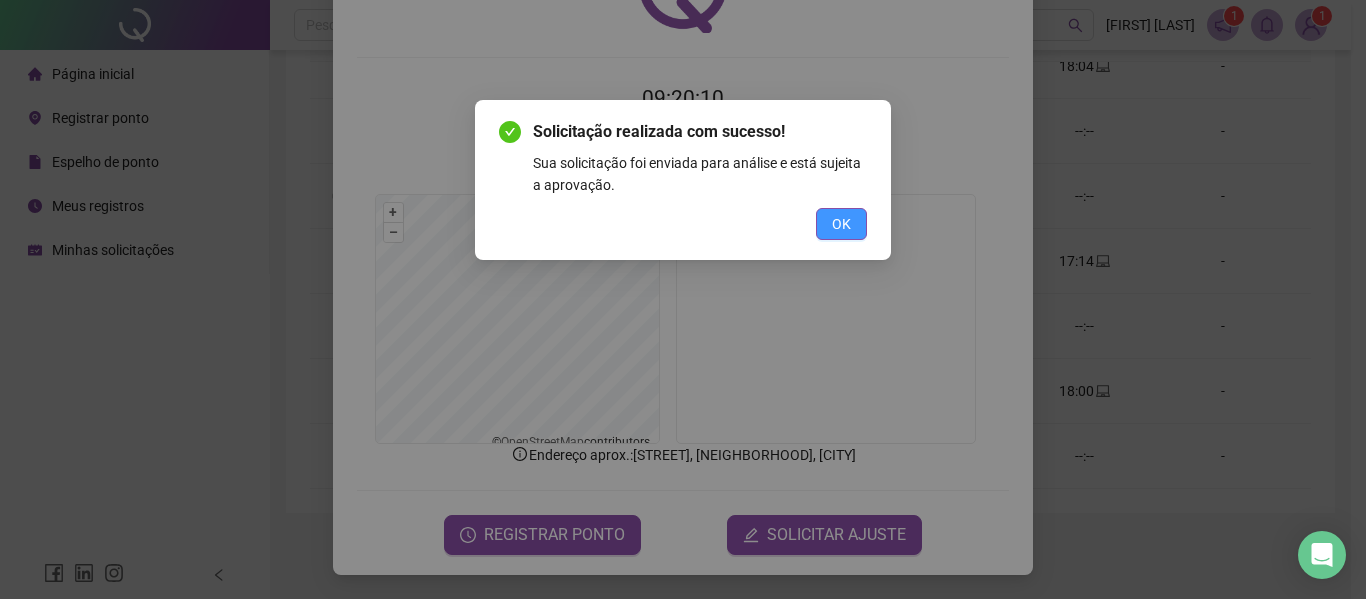 click on "OK" at bounding box center [841, 224] 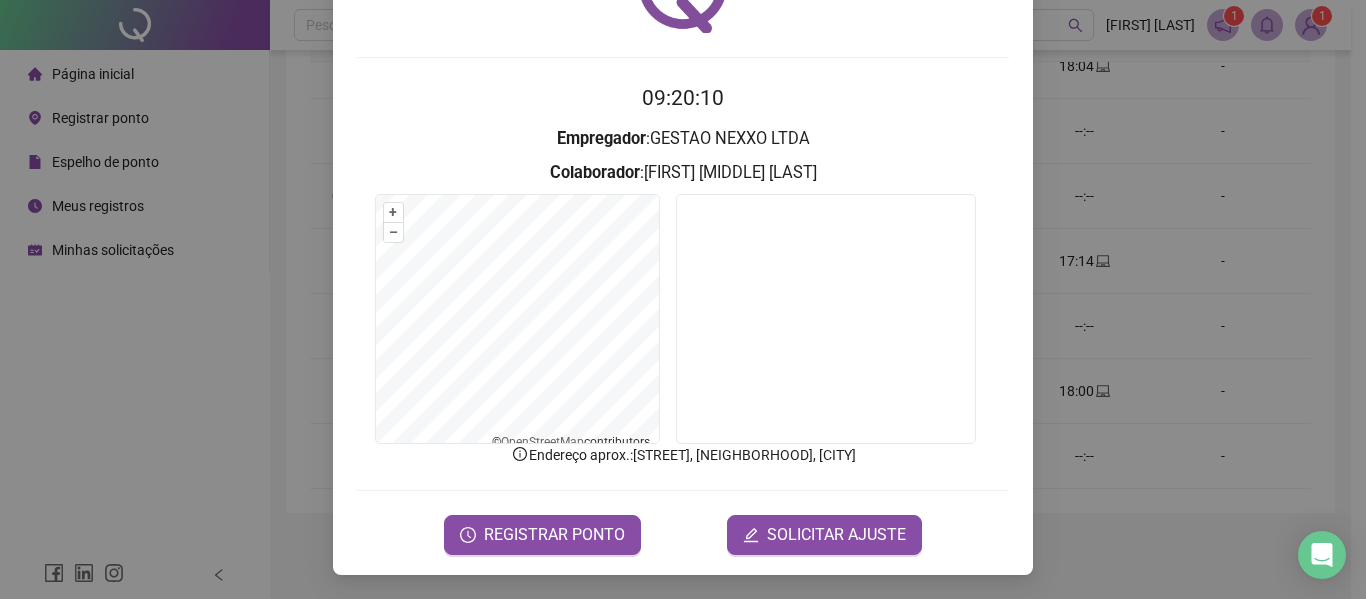 click on "Registro de ponto web [TIME] Empregador : GESTAO NEXXO LTDA Colaborador : [FIRST] [MIDDLE] [LAST] + – ⇧ › © OpenStreetMap contributors. Endereço aprox. : [STREET], [NEIGHBORHOOD], [CITY] REGISTRAR PONTO SOLICITAR AJUSTE" at bounding box center [683, 299] 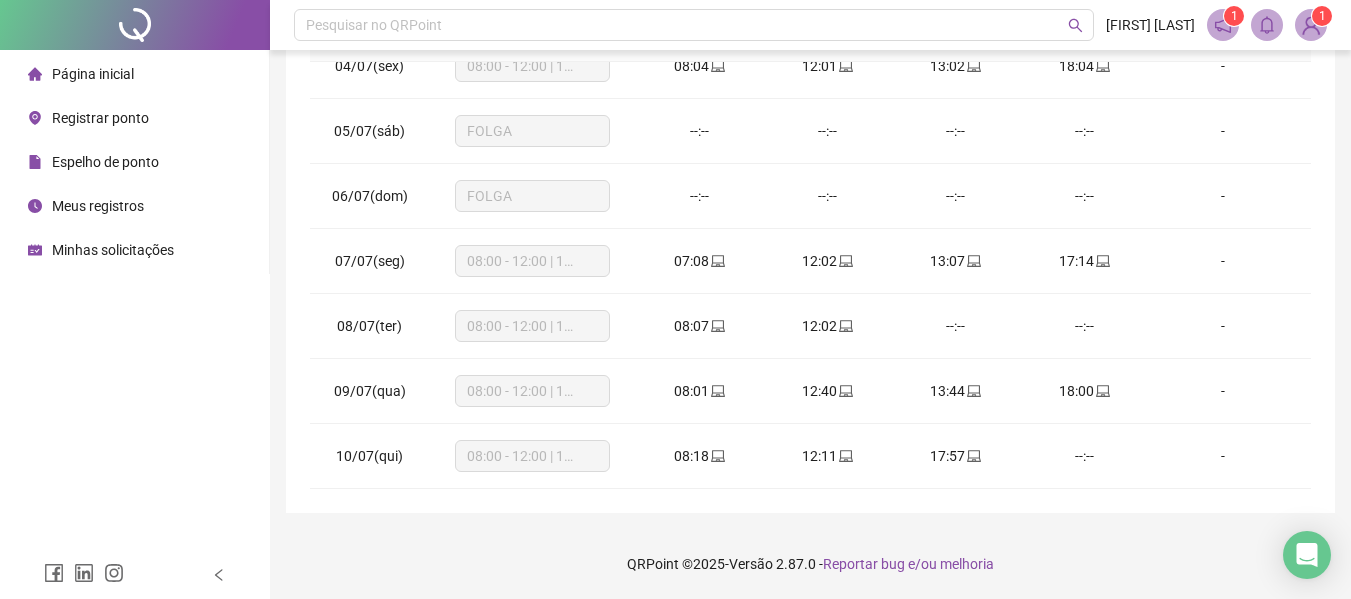 click on "Registrar ponto" at bounding box center [88, 118] 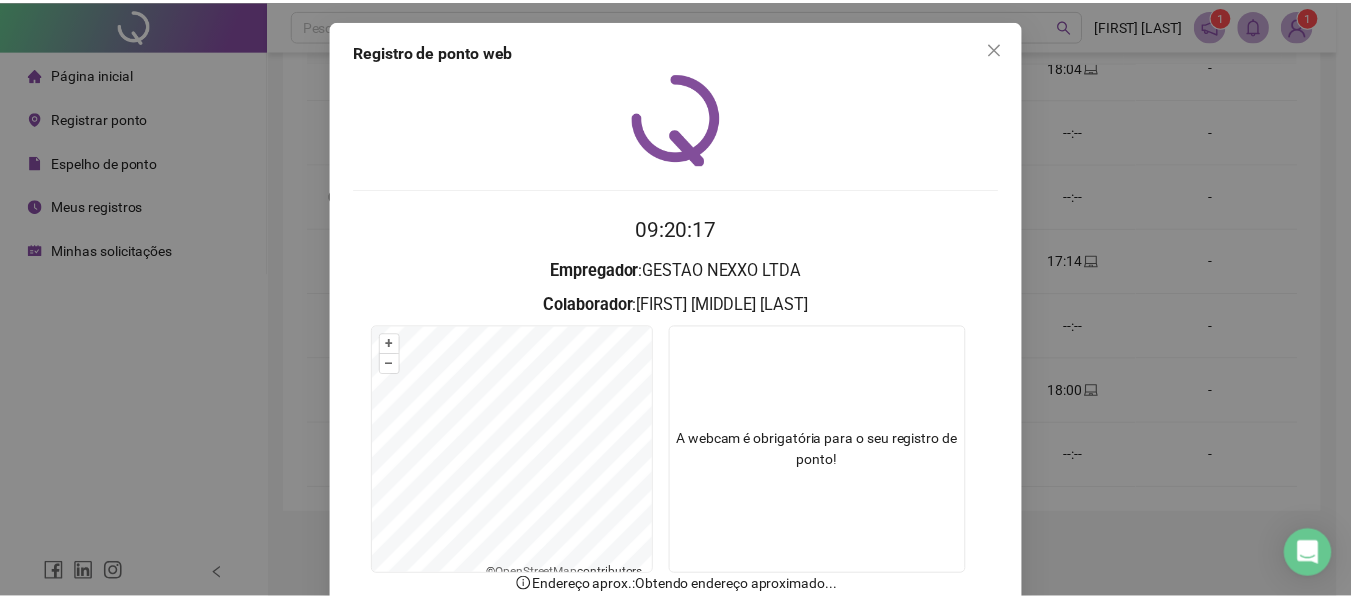 scroll, scrollTop: 132, scrollLeft: 0, axis: vertical 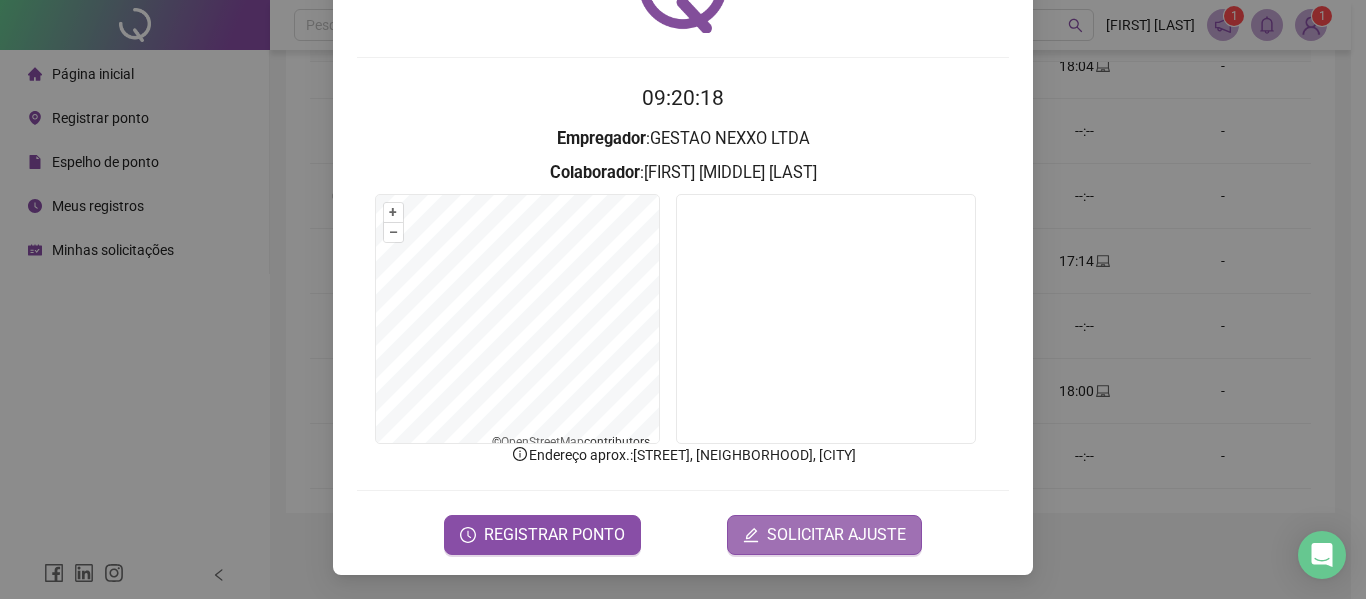 click on "SOLICITAR AJUSTE" at bounding box center [836, 535] 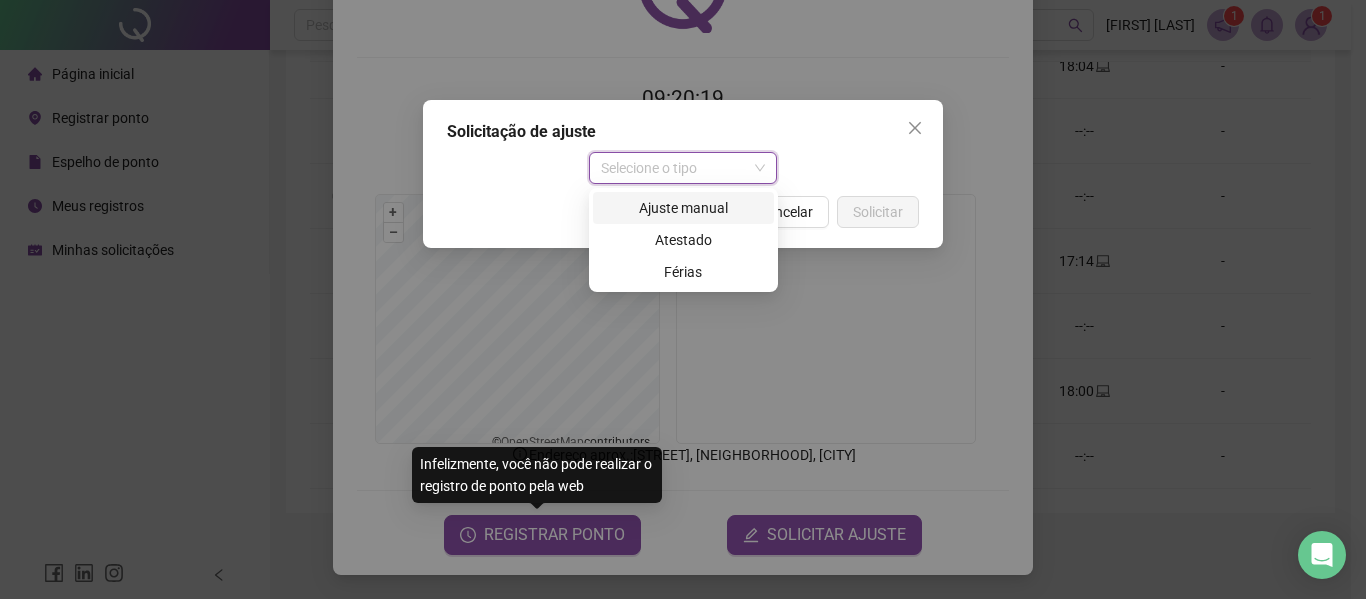 click on "Ajuste manual" at bounding box center (683, 208) 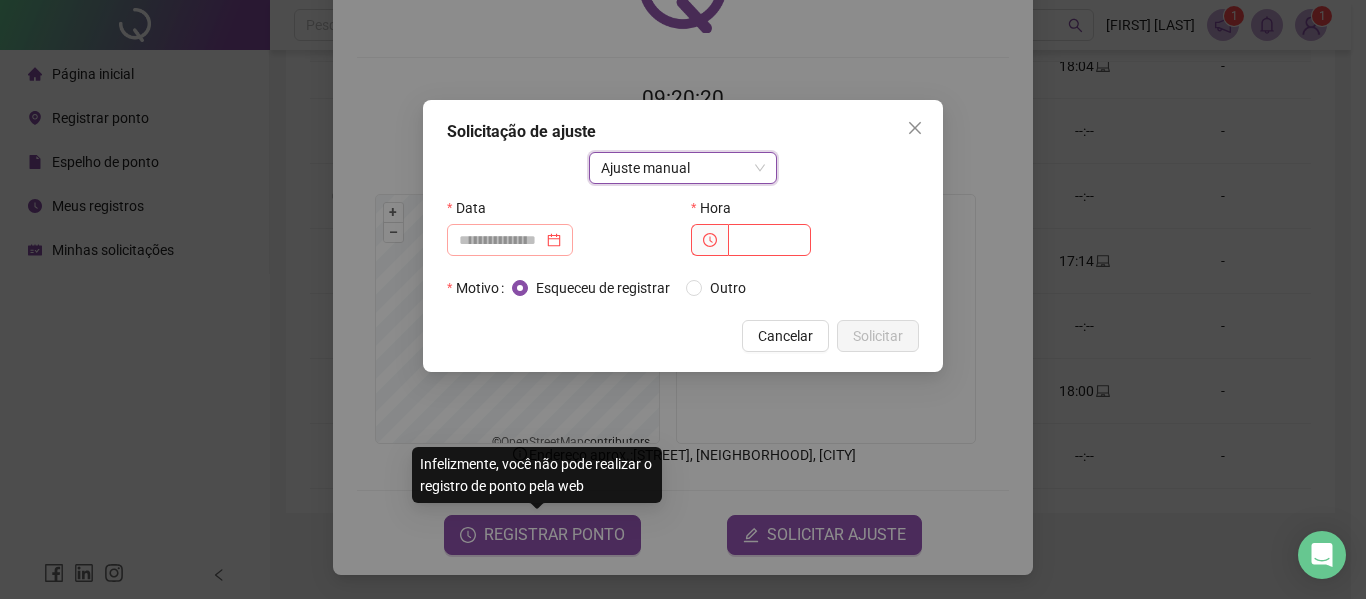 click at bounding box center [510, 240] 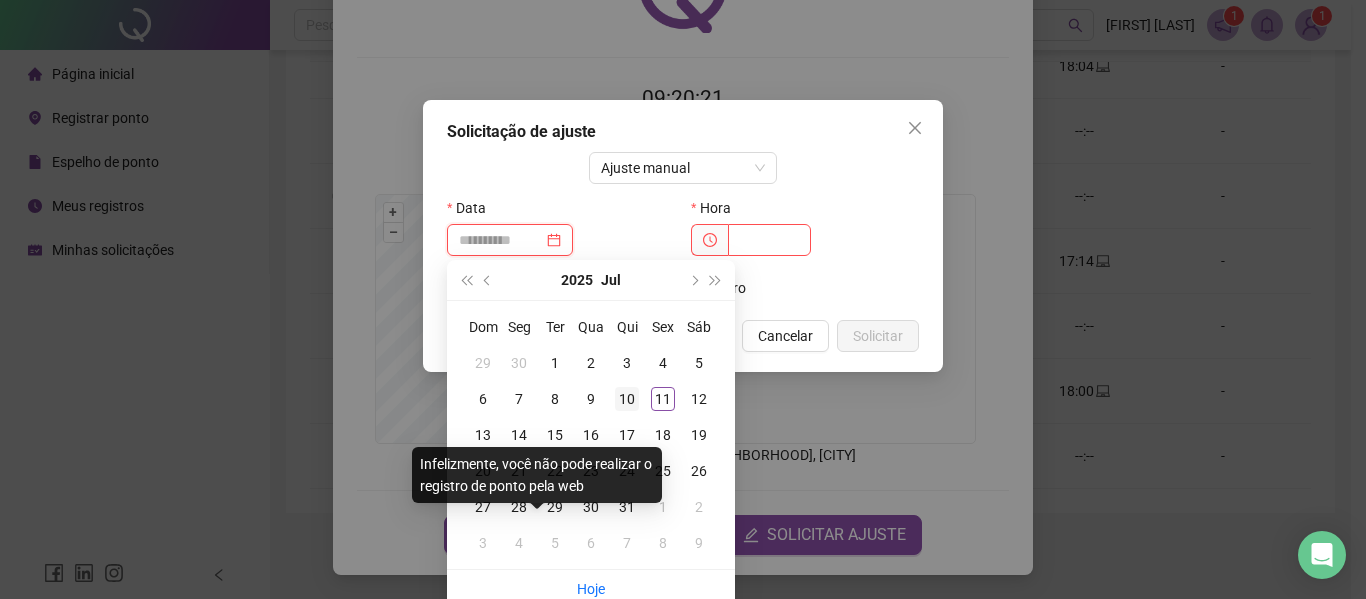 type on "**********" 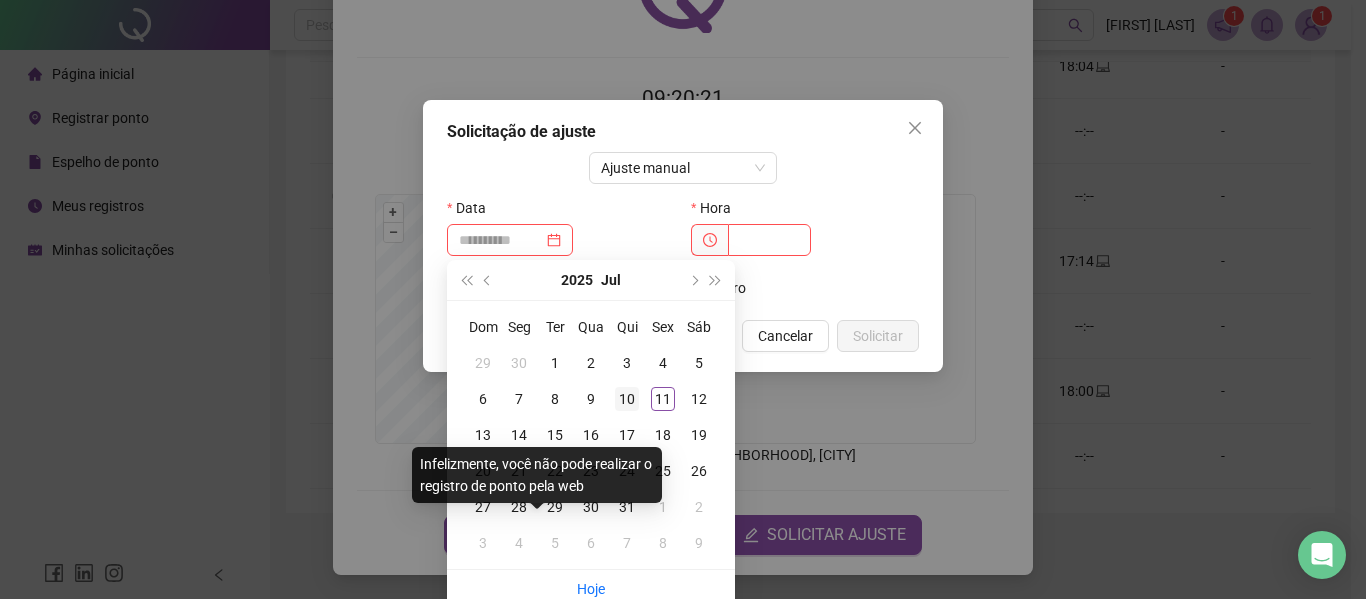 click on "10" at bounding box center [627, 399] 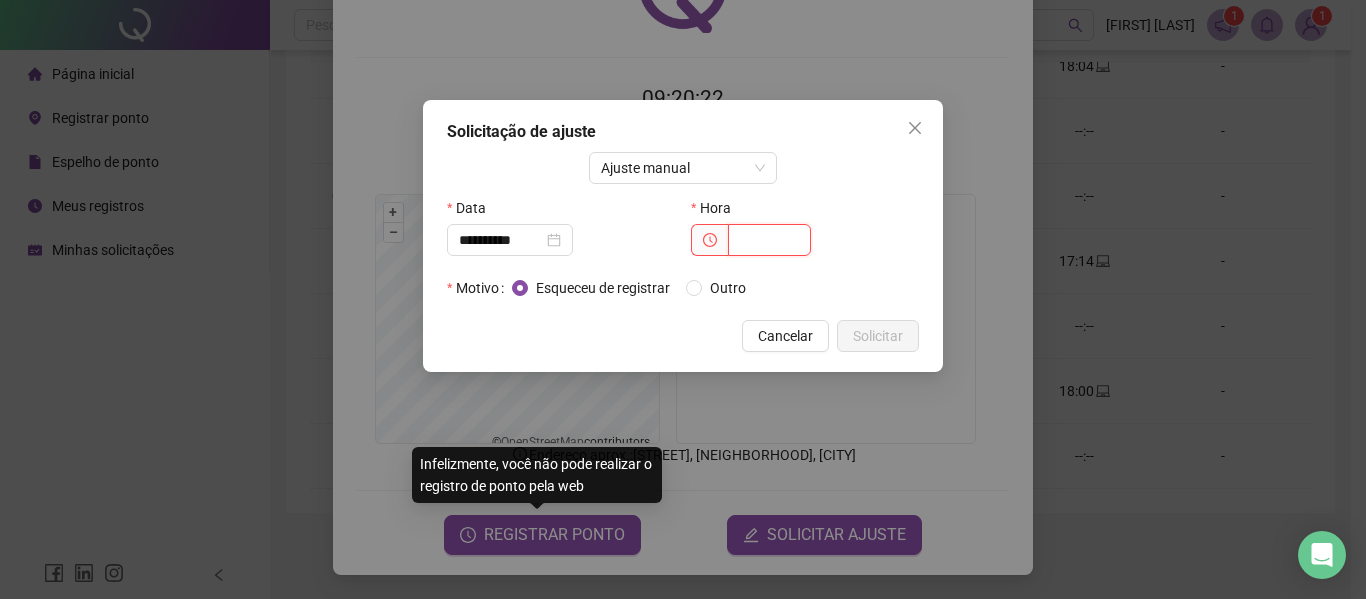 click at bounding box center (769, 240) 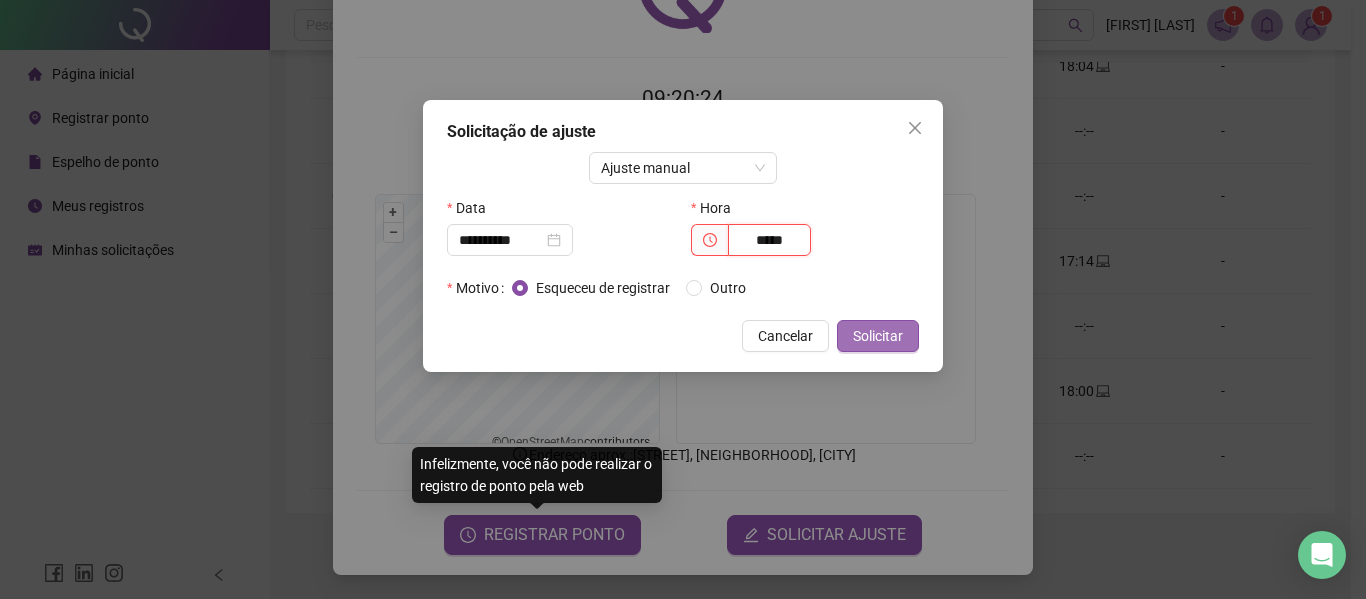 type on "*****" 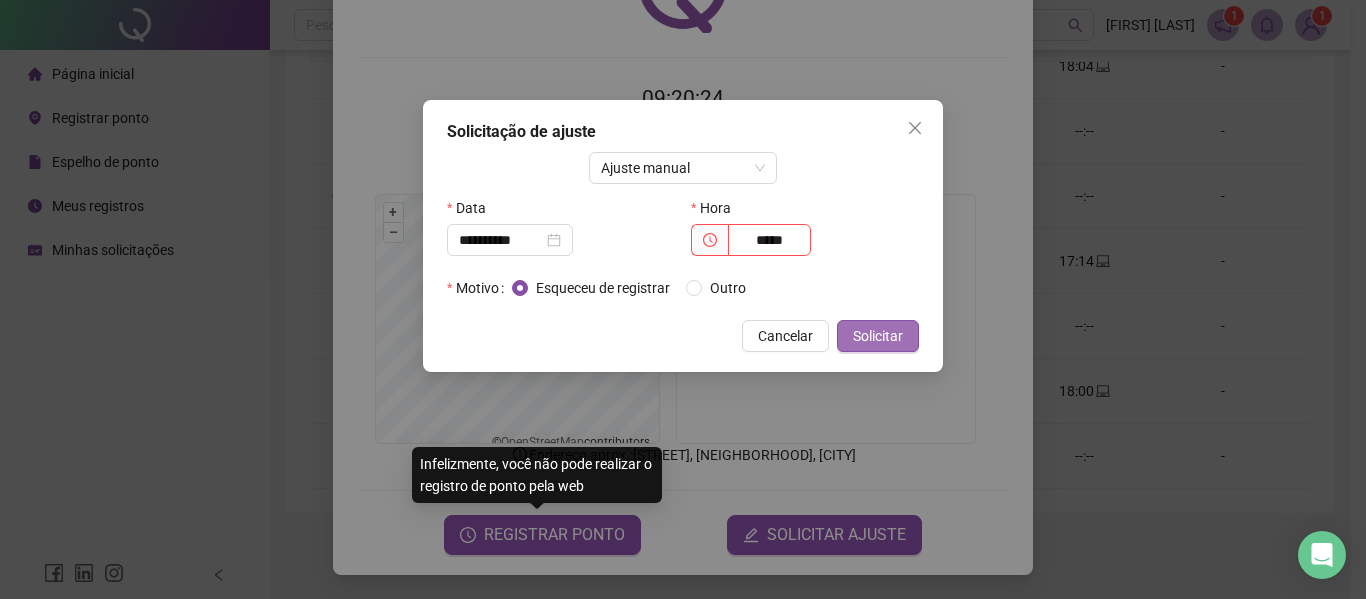 click on "Solicitar" at bounding box center (878, 336) 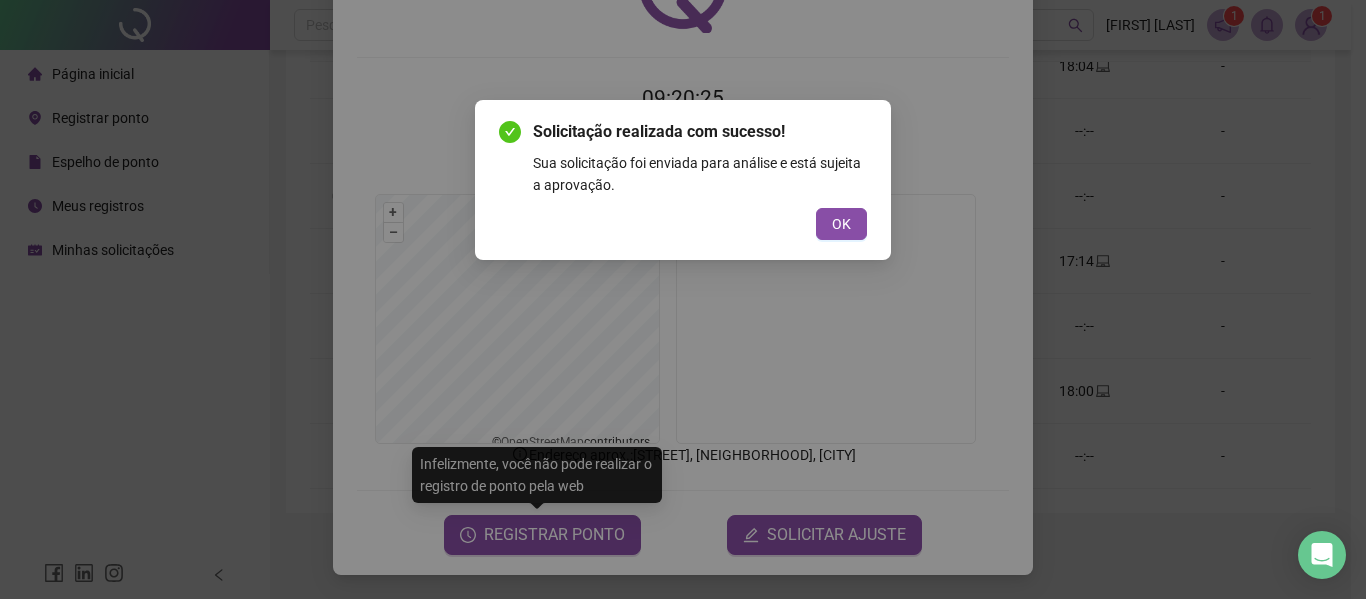 click on "Solicitação realizada com sucesso! Sua solicitação foi enviada para análise e está sujeita a aprovação. OK" at bounding box center [683, 299] 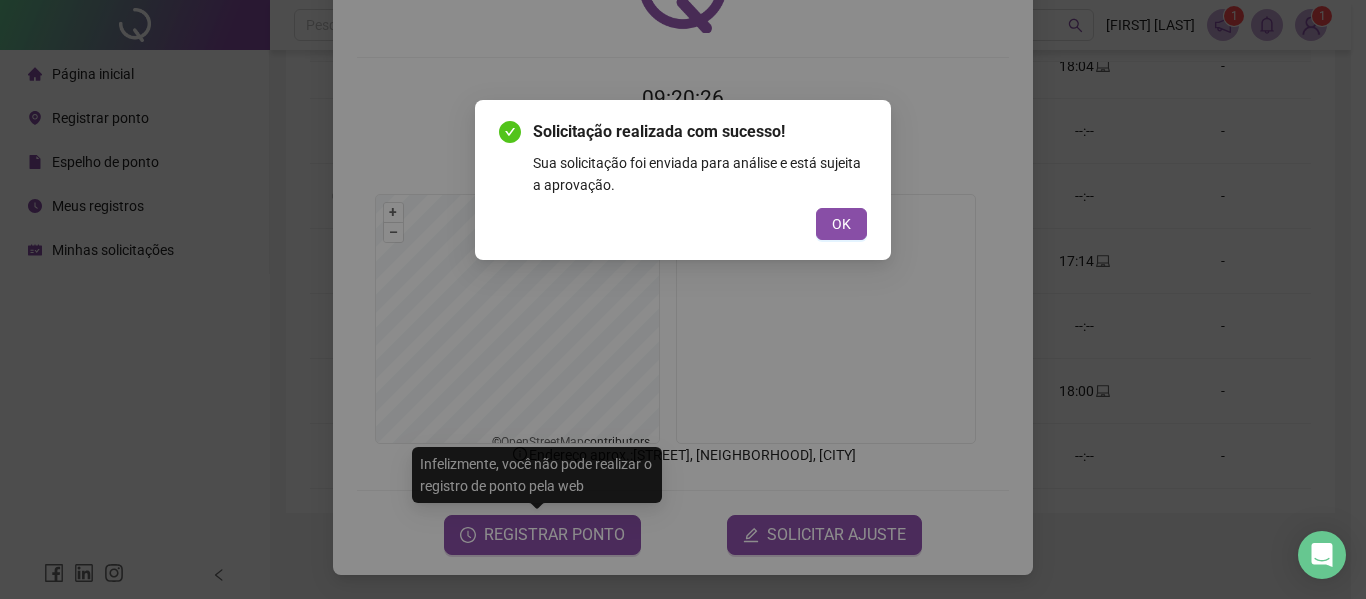click on "Solicitação realizada com sucesso! Sua solicitação foi enviada para análise e está sujeita a aprovação. OK" at bounding box center [683, 180] 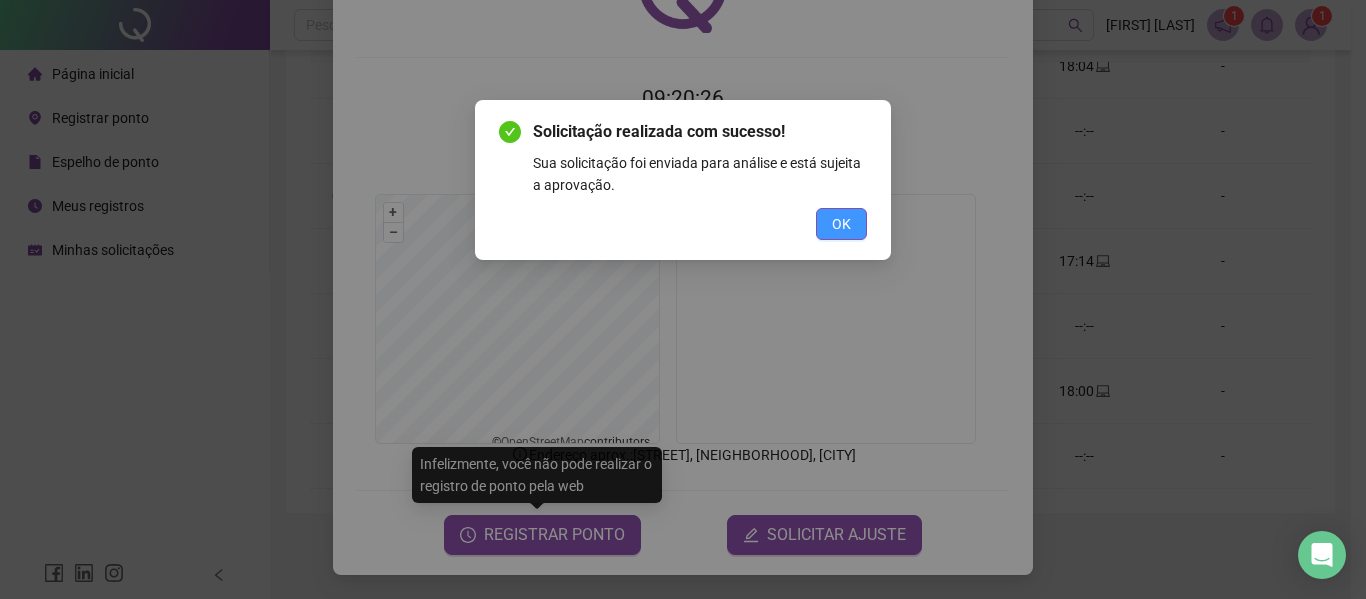 click on "OK" at bounding box center [841, 224] 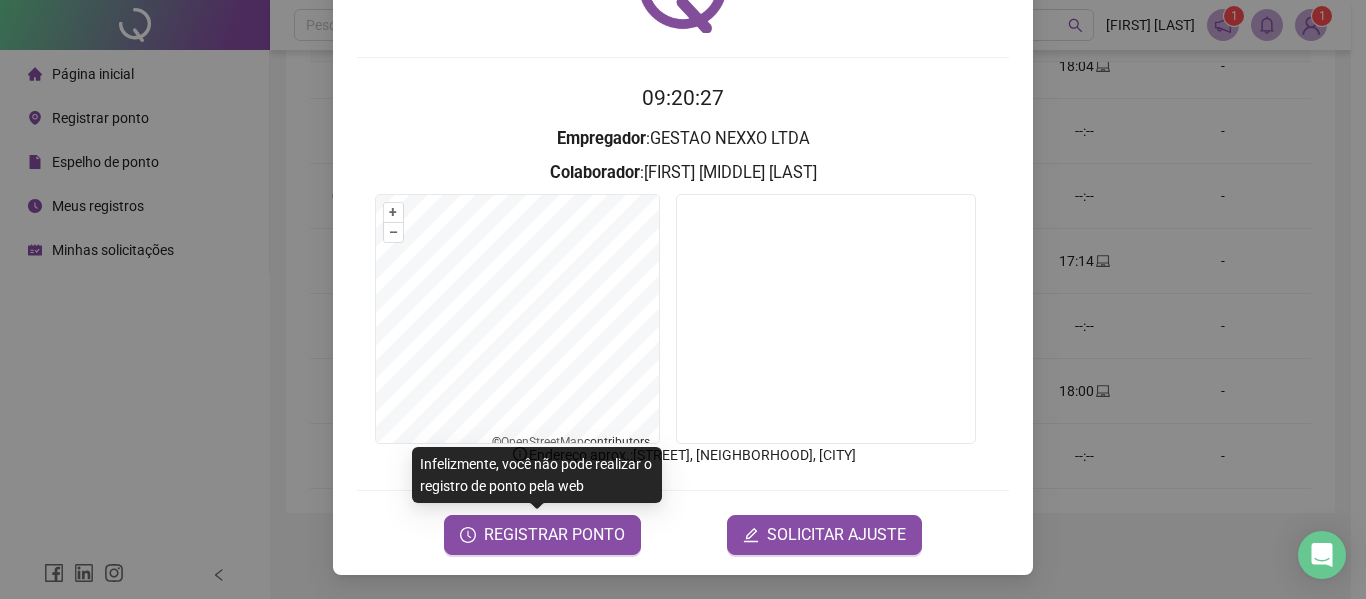click on "Registro de ponto web [TIME] Empregador : GESTAO NEXXO LTDA Colaborador : [FIRST] [MIDDLE] [LAST] + – ⇧ › © OpenStreetMap contributors. Endereço aprox. : [STREET], [NEIGHBORHOOD], [CITY] REGISTRAR PONTO SOLICITAR AJUSTE" at bounding box center [683, 299] 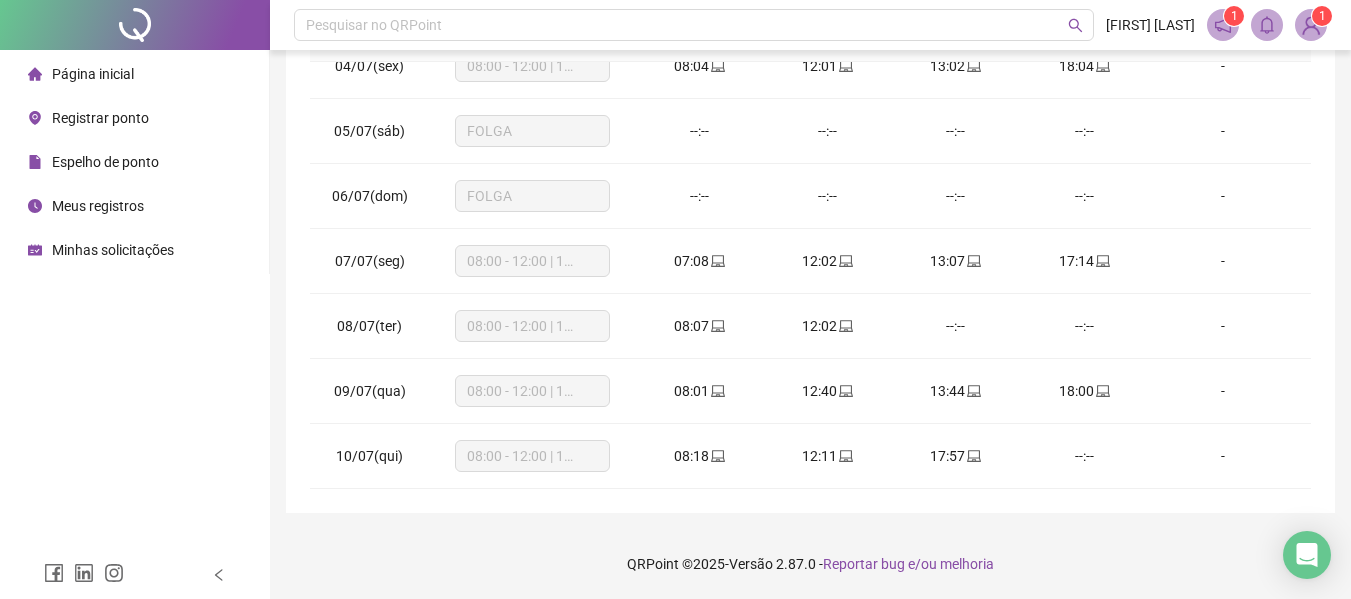 click on "Página inicial Registrar ponto Espelho de ponto Meus registros Minhas solicitações" at bounding box center (135, 275) 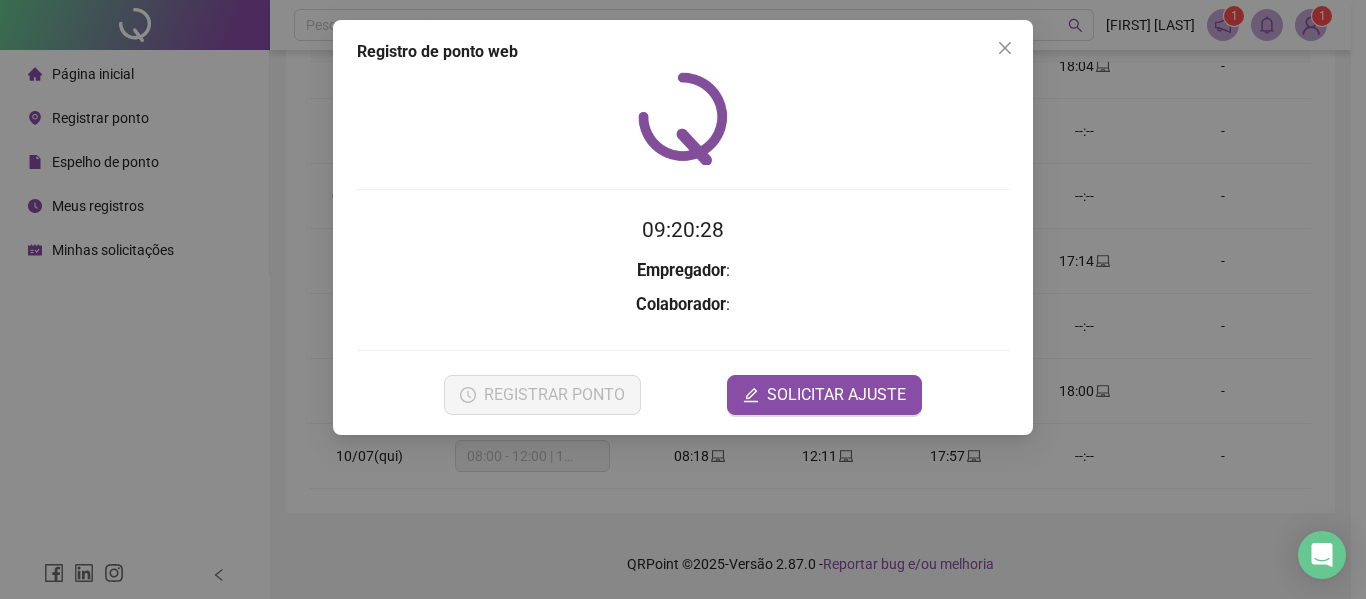 drag, startPoint x: 105, startPoint y: 167, endPoint x: 163, endPoint y: 341, distance: 183.41211 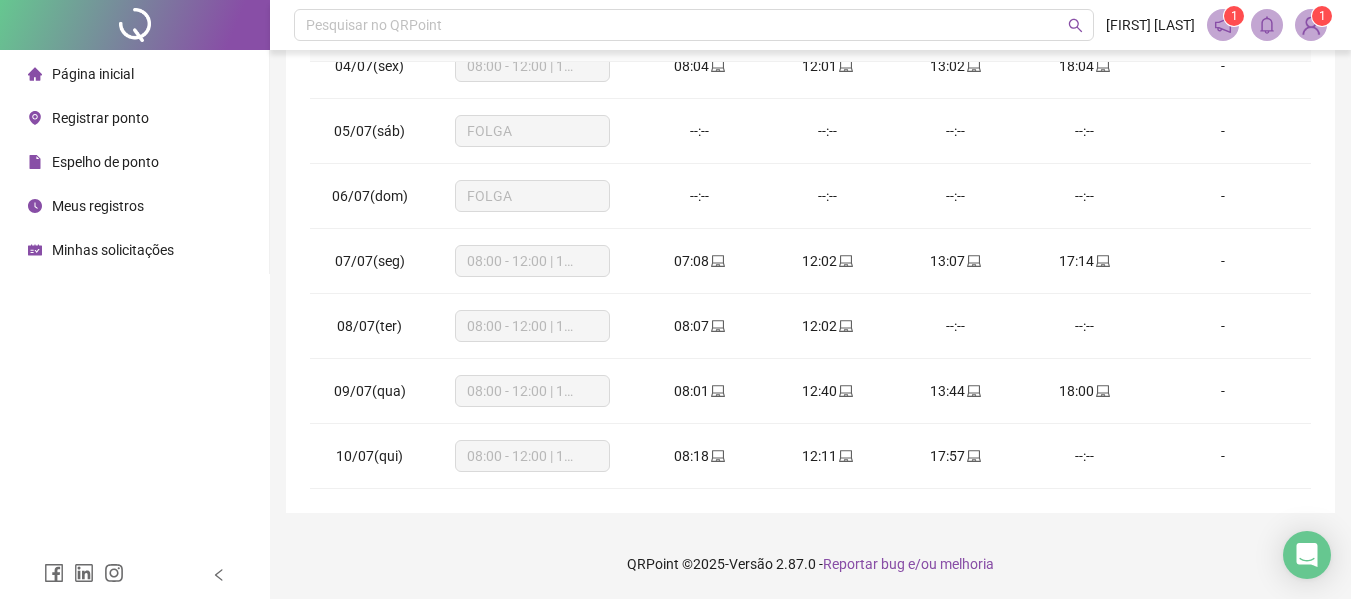 click on "Página inicial Registrar ponto Espelho de ponto Meus registros Minhas solicitações" at bounding box center (135, 275) 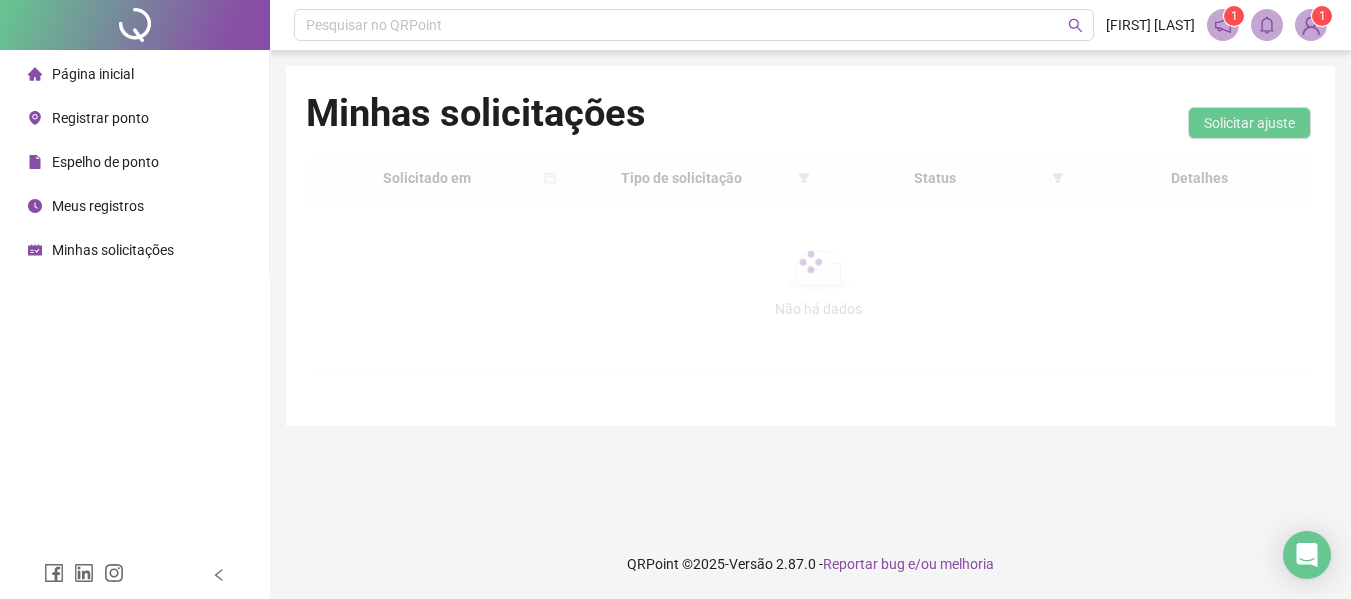 scroll, scrollTop: 0, scrollLeft: 0, axis: both 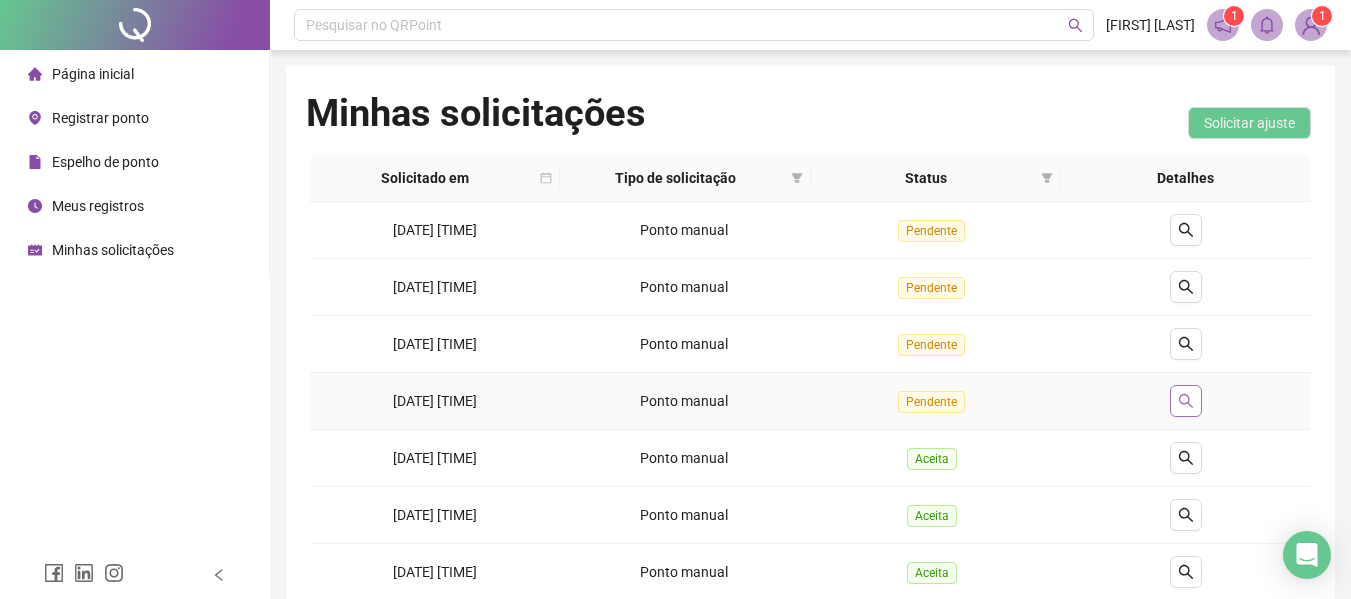 click at bounding box center [1186, 401] 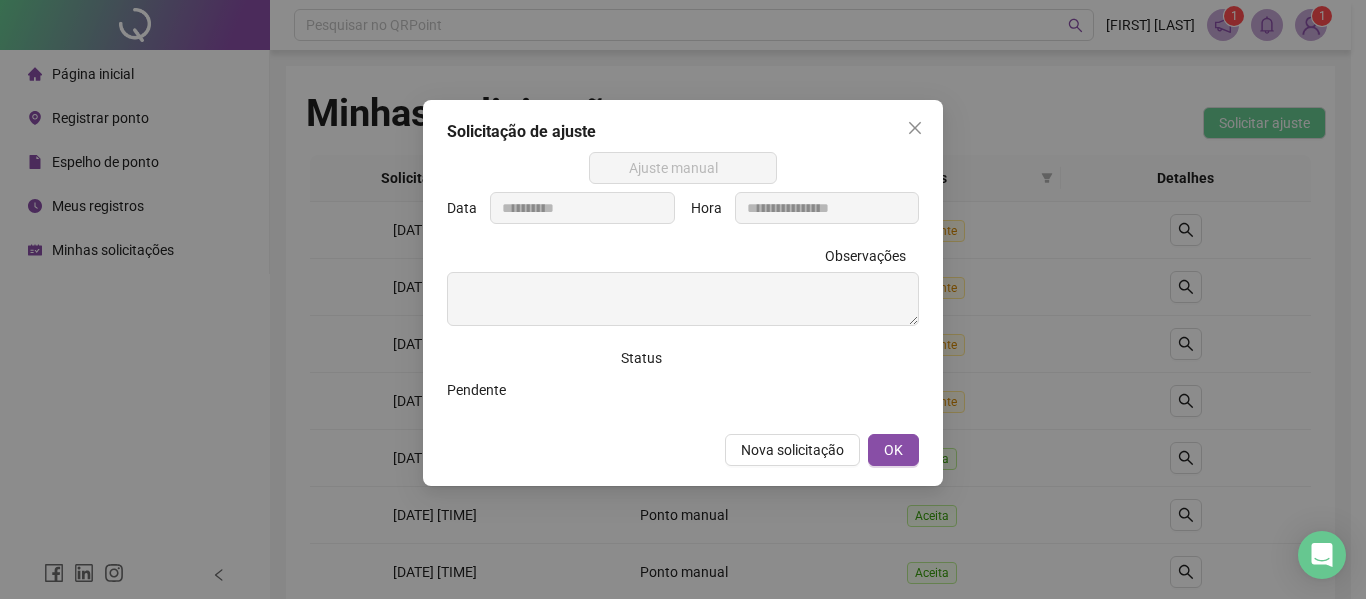 click on "**********" at bounding box center [683, 299] 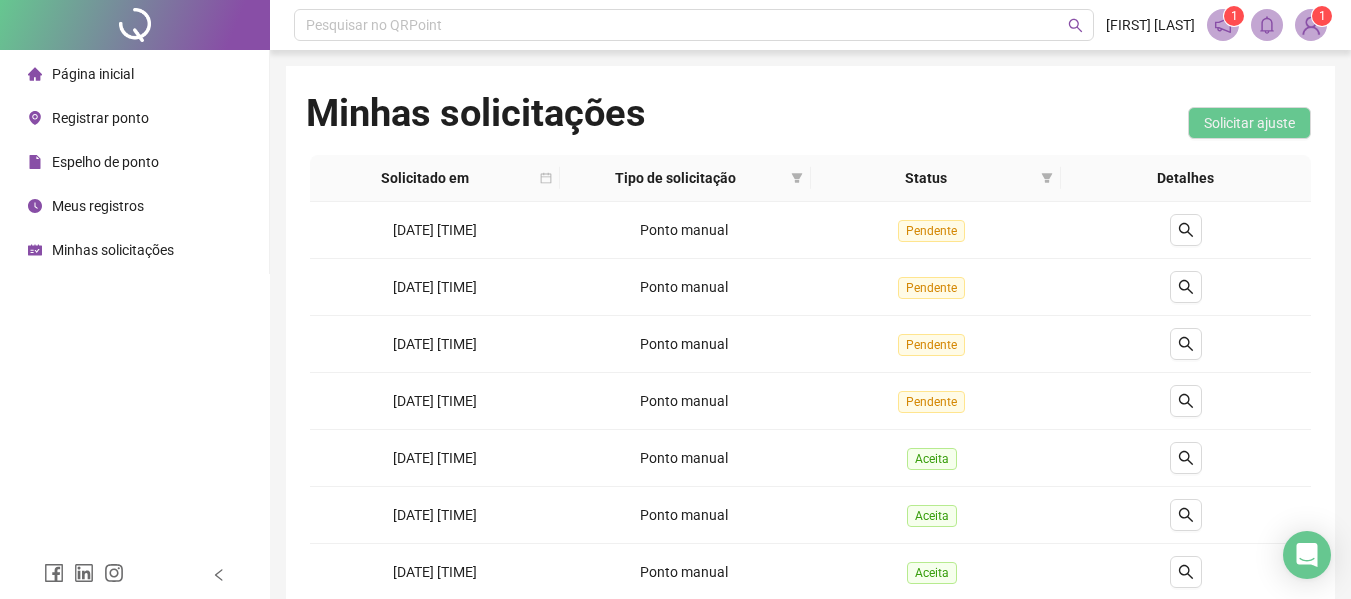 click at bounding box center (135, 25) 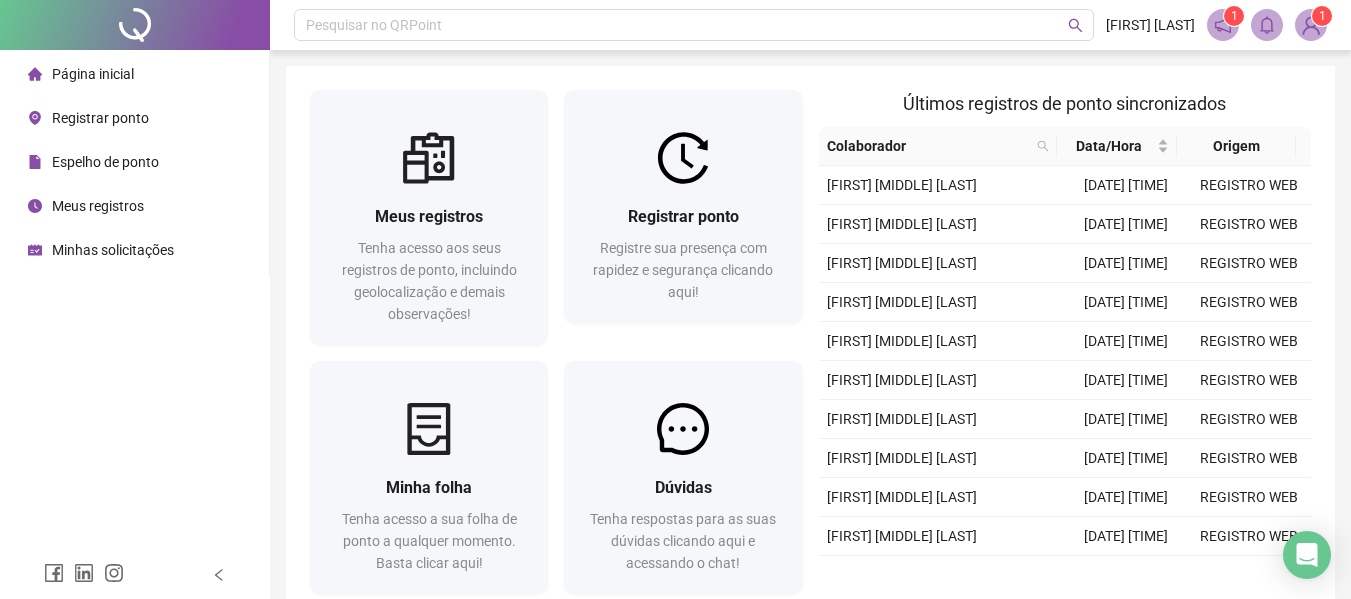 click on "Espelho de ponto" at bounding box center (93, 162) 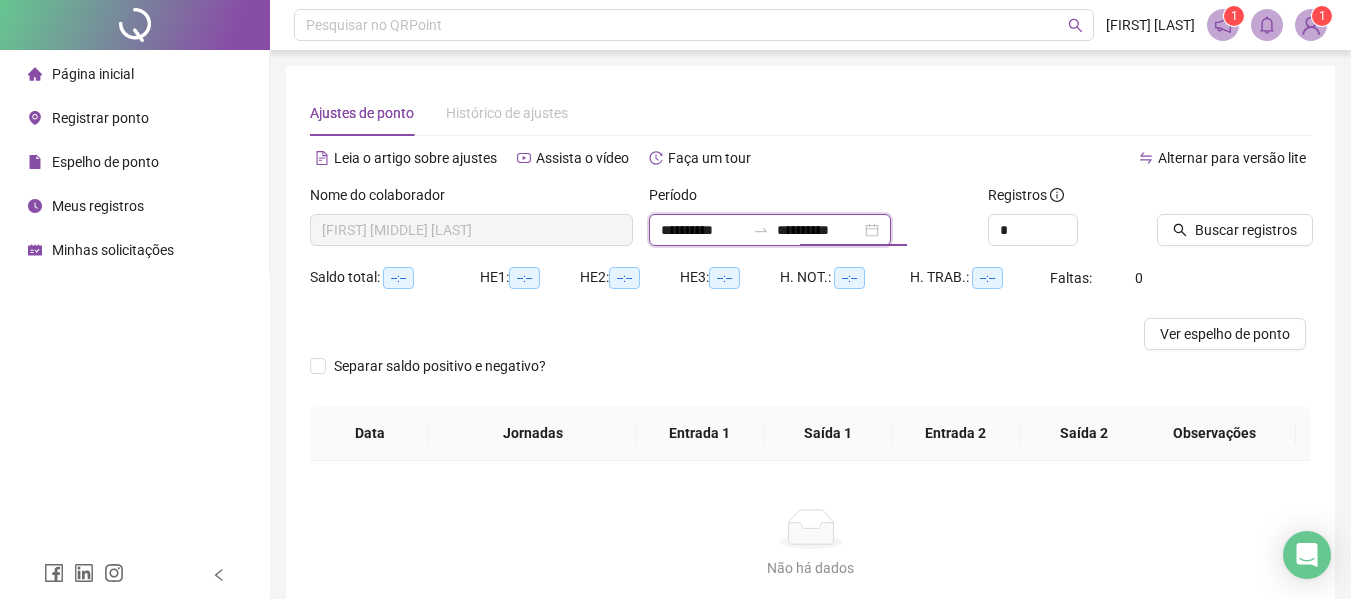 click on "**********" at bounding box center (819, 230) 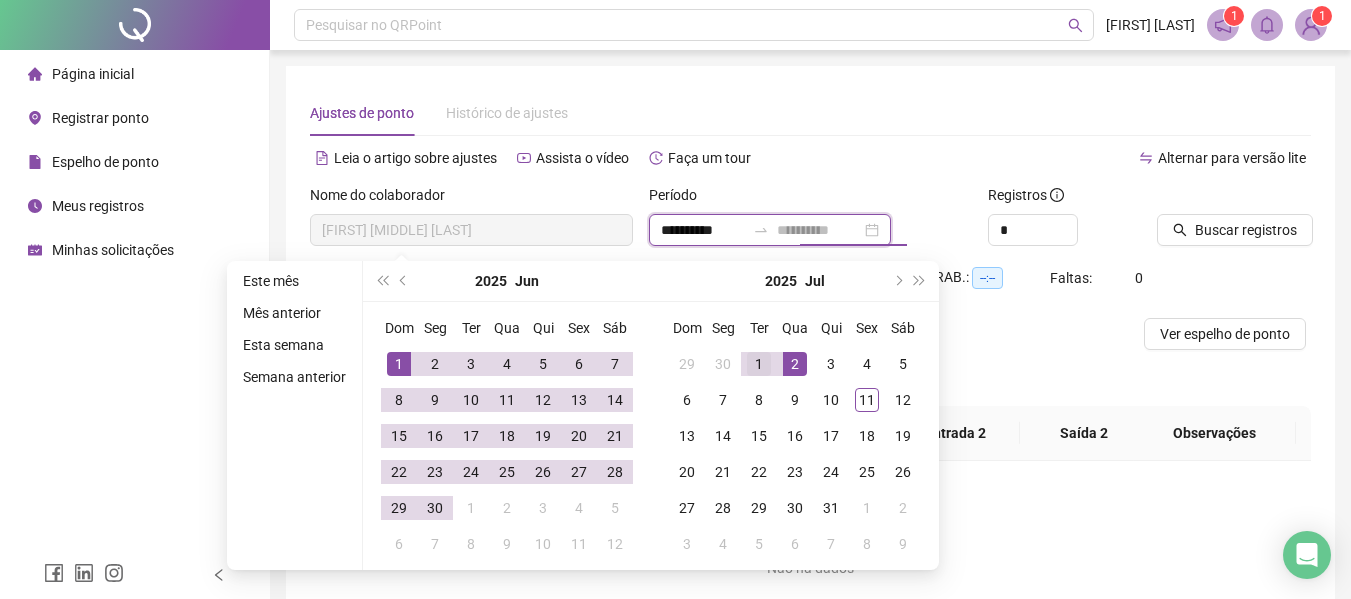 type on "**********" 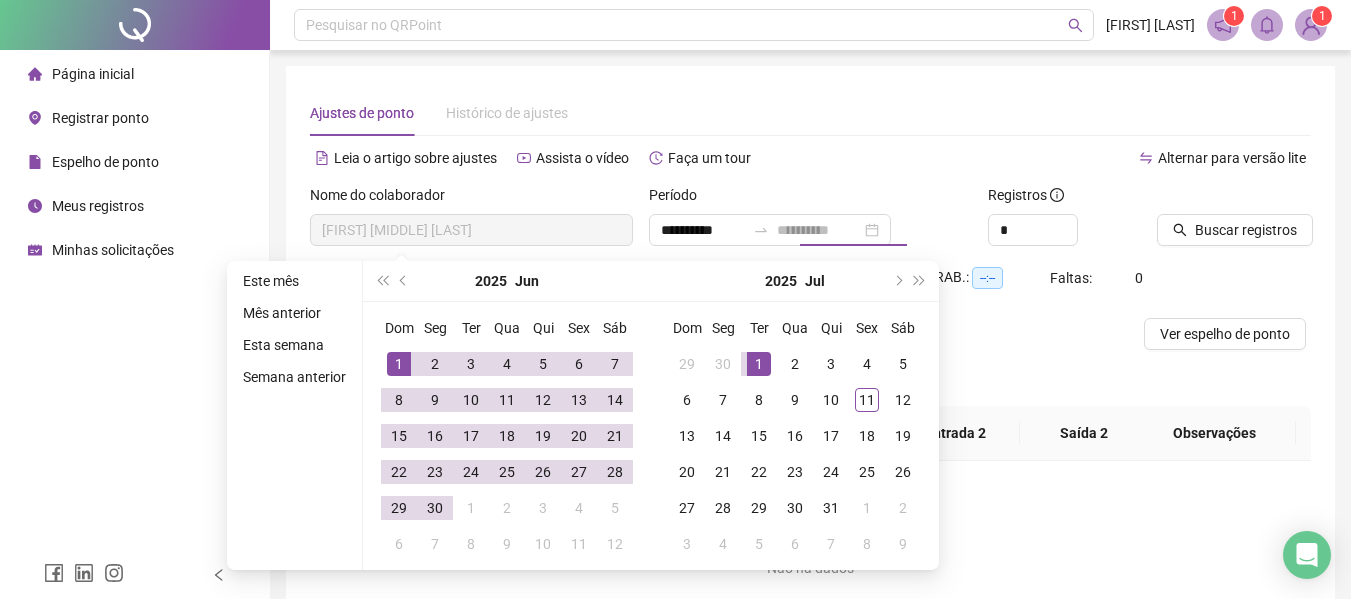 click on "1" at bounding box center (759, 364) 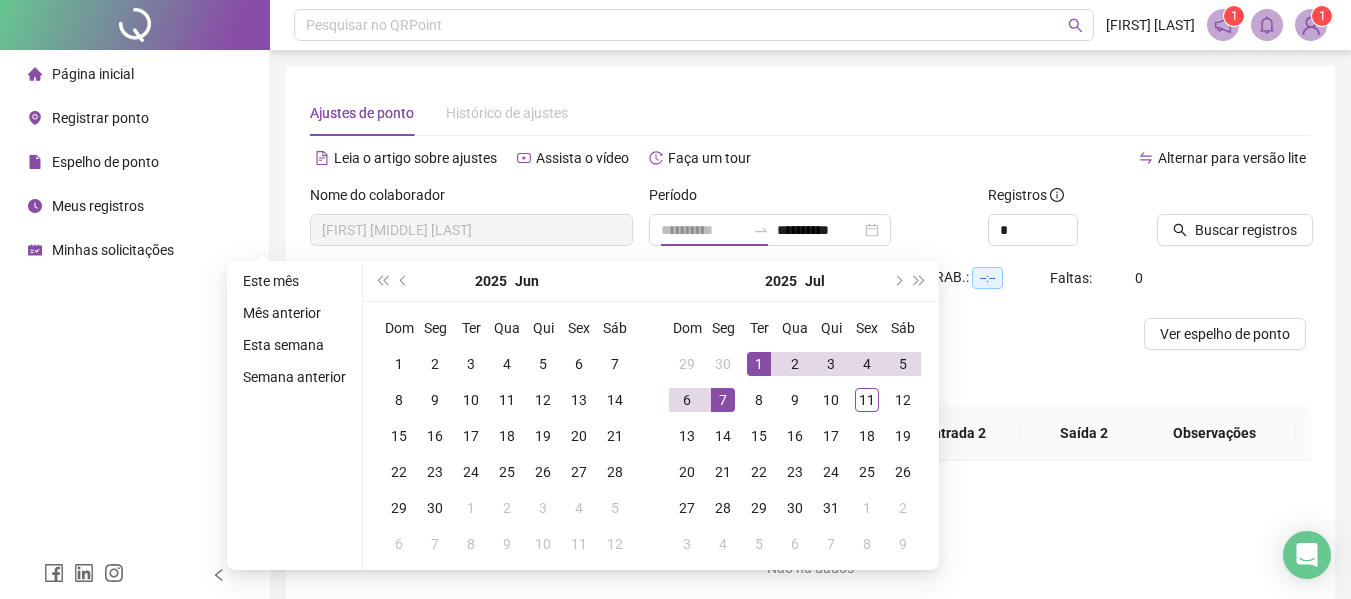 click on "7" at bounding box center (723, 400) 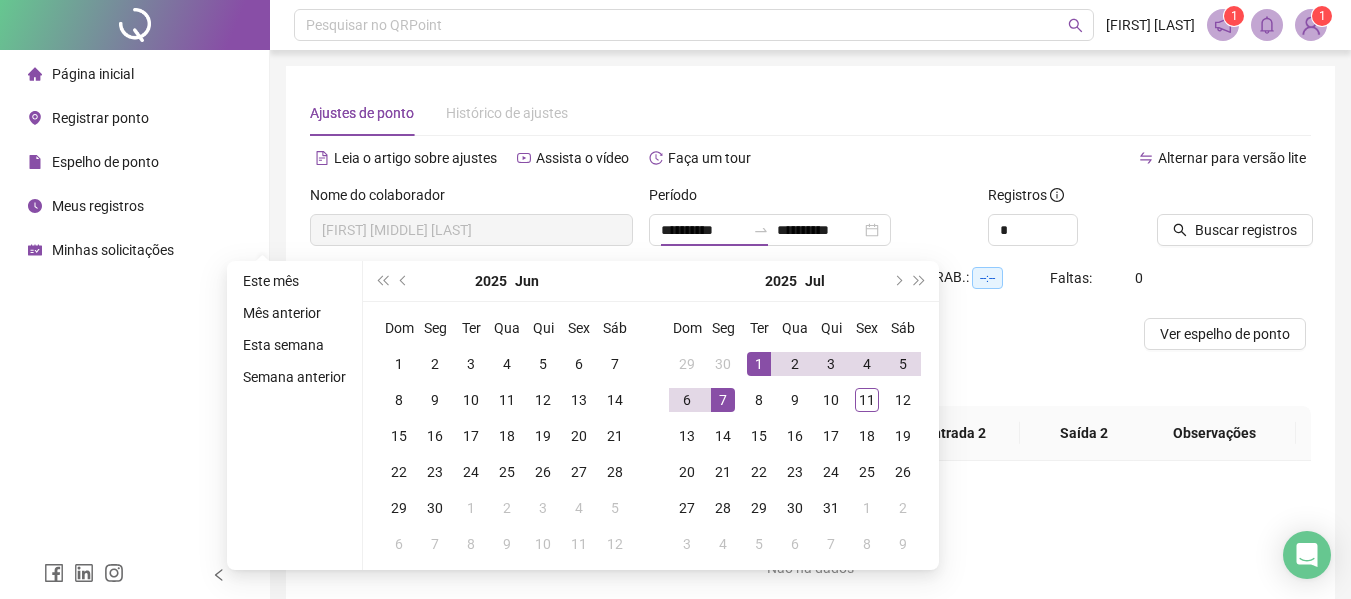 type on "**********" 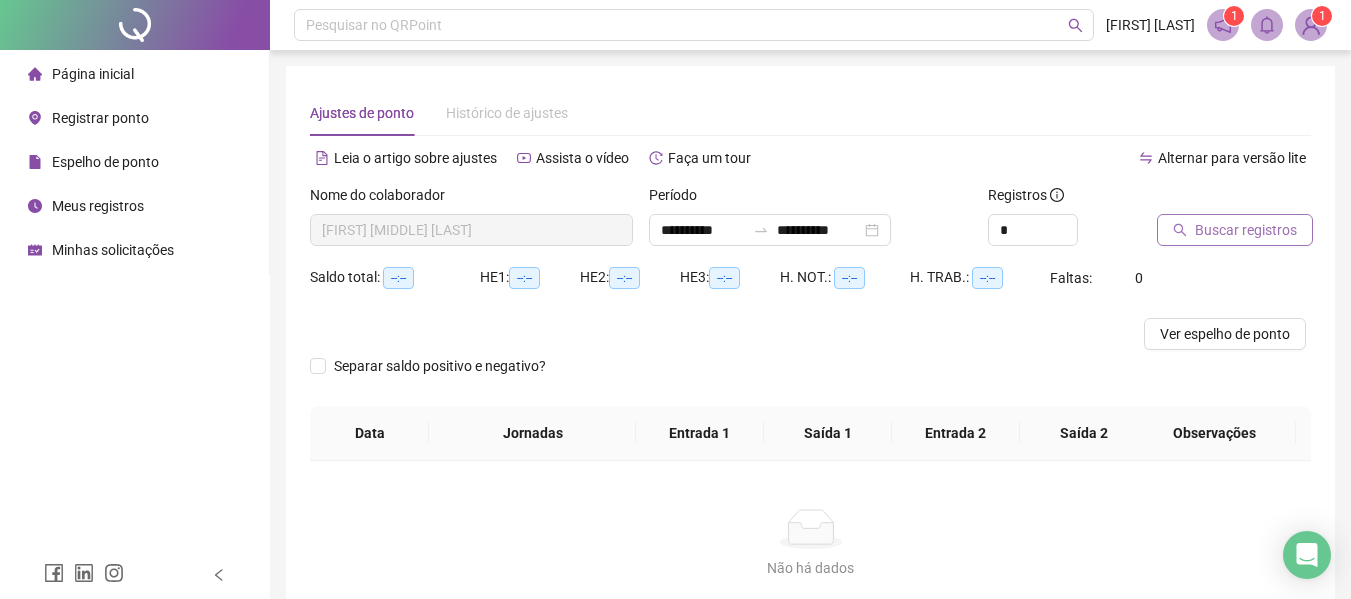 click on "Buscar registros" at bounding box center [1246, 230] 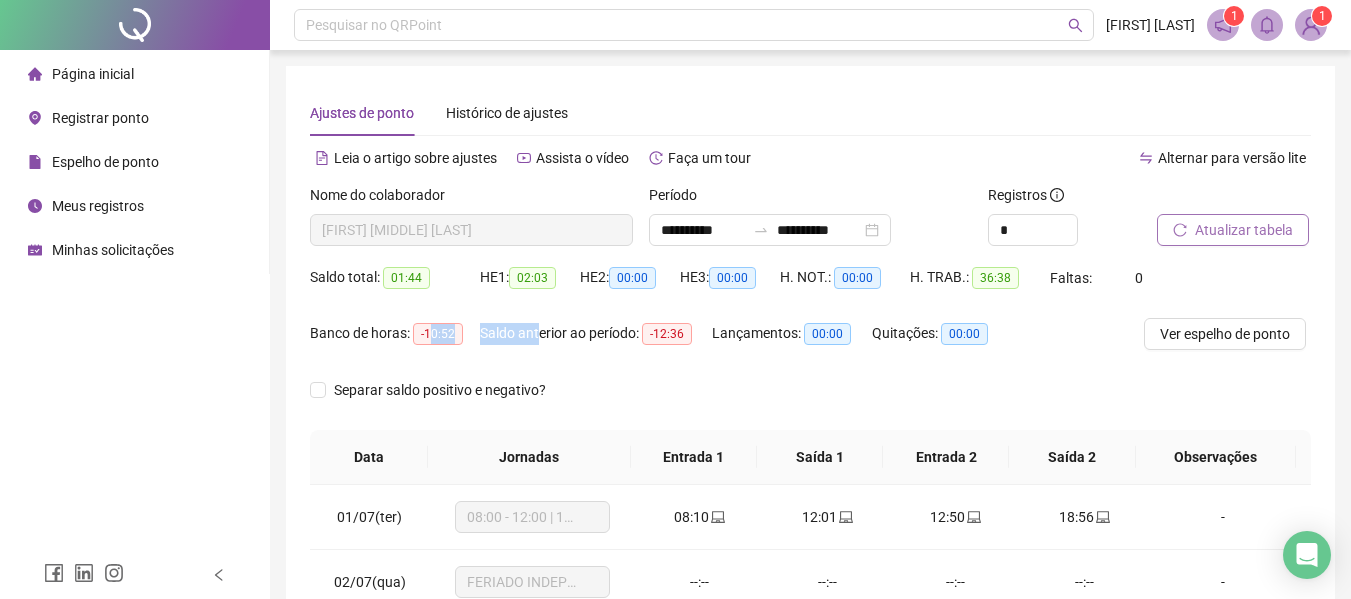 drag, startPoint x: 433, startPoint y: 336, endPoint x: 537, endPoint y: 336, distance: 104 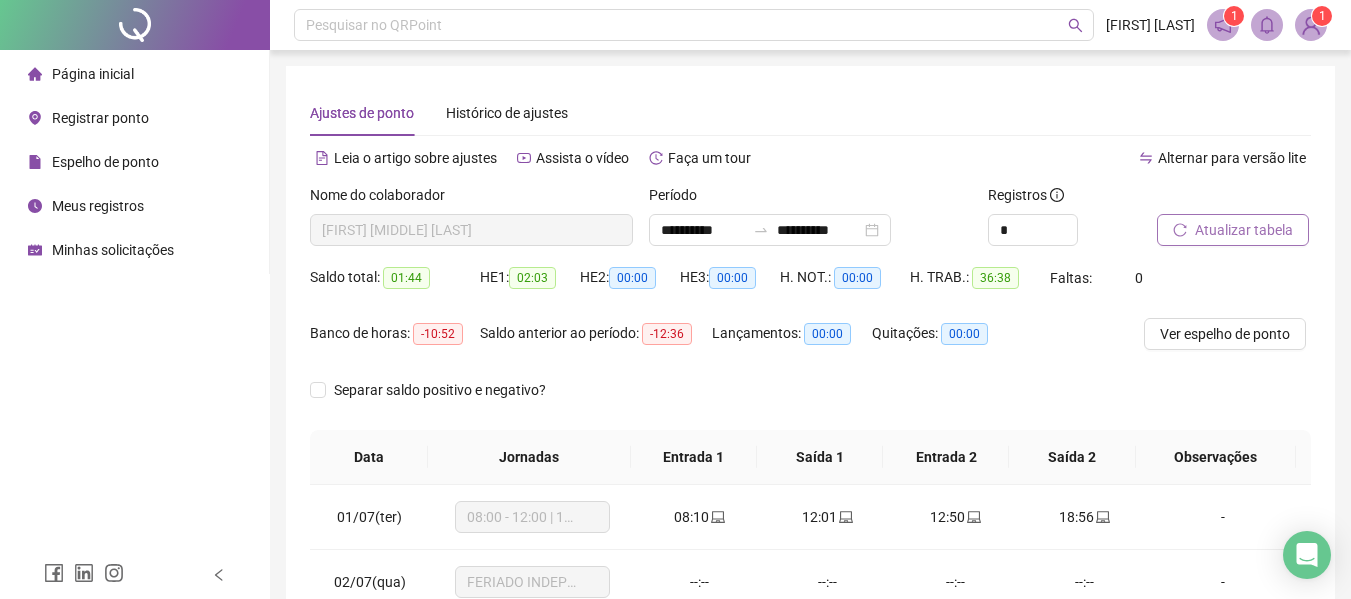 click on "Separar saldo positivo e negativo?" at bounding box center (810, 402) 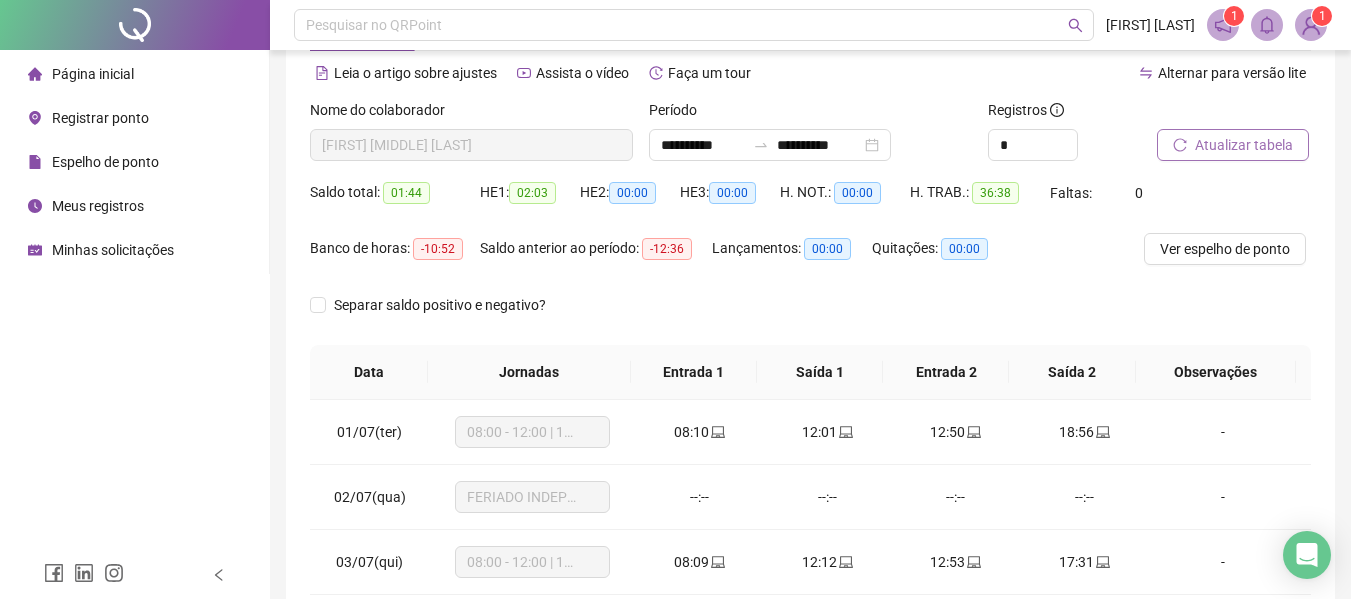scroll, scrollTop: 400, scrollLeft: 0, axis: vertical 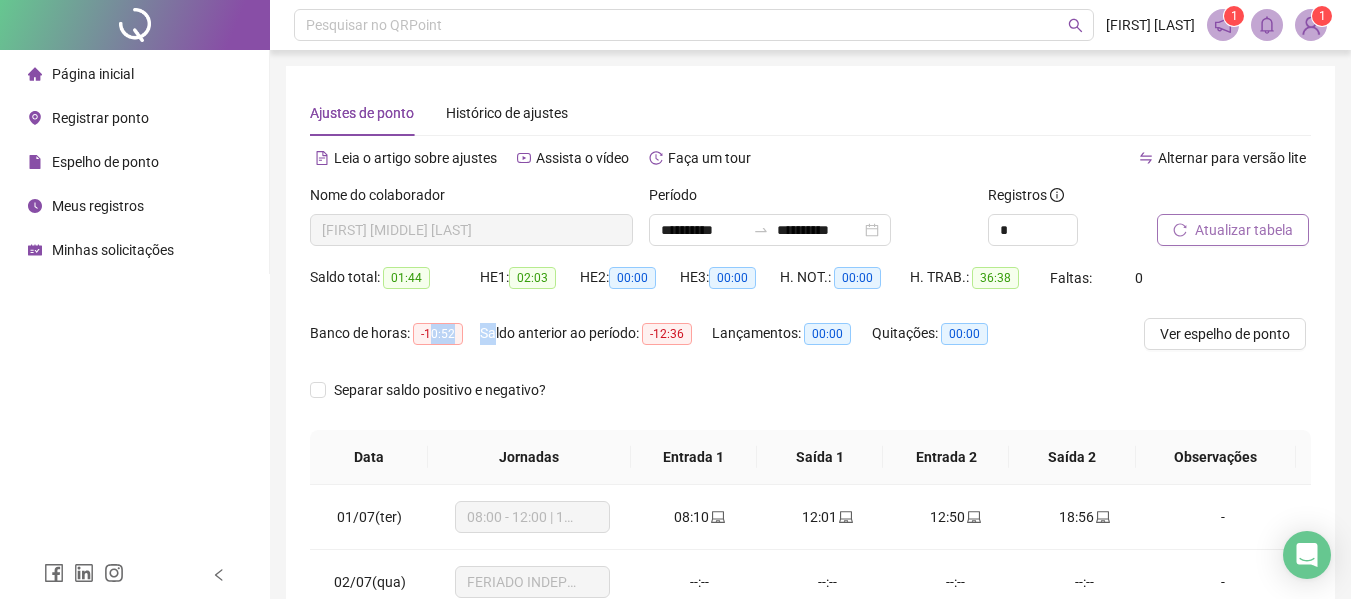 drag, startPoint x: 431, startPoint y: 335, endPoint x: 492, endPoint y: 332, distance: 61.073727 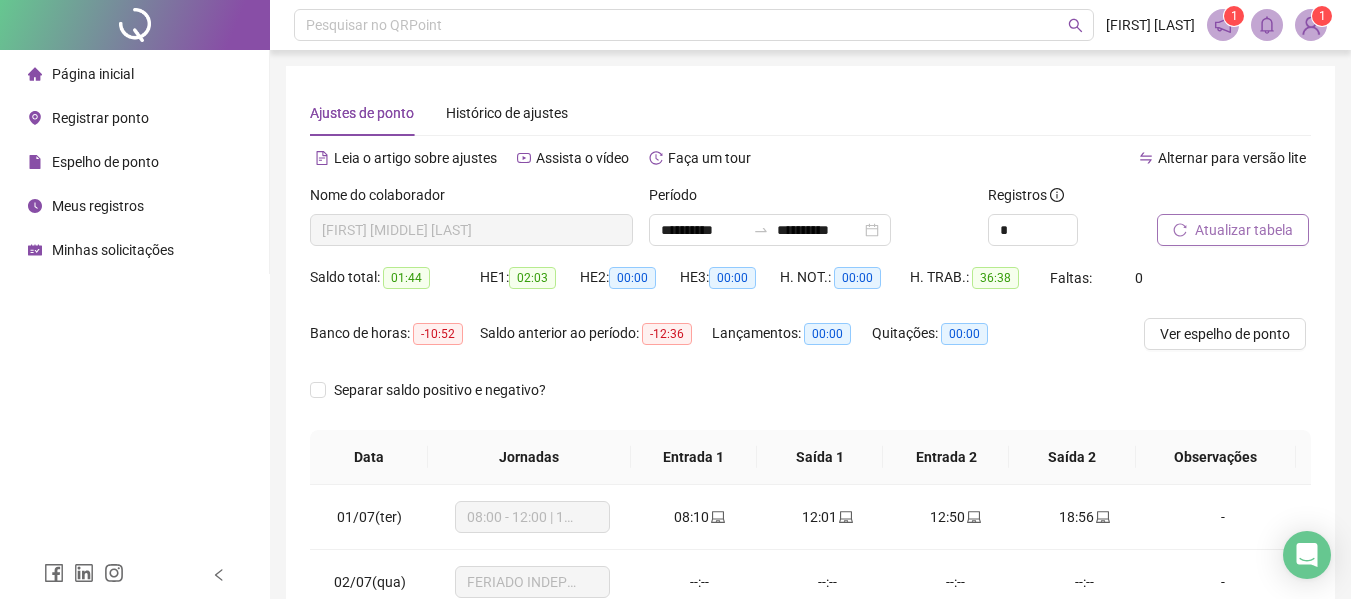 click on "Página inicial" at bounding box center (93, 74) 